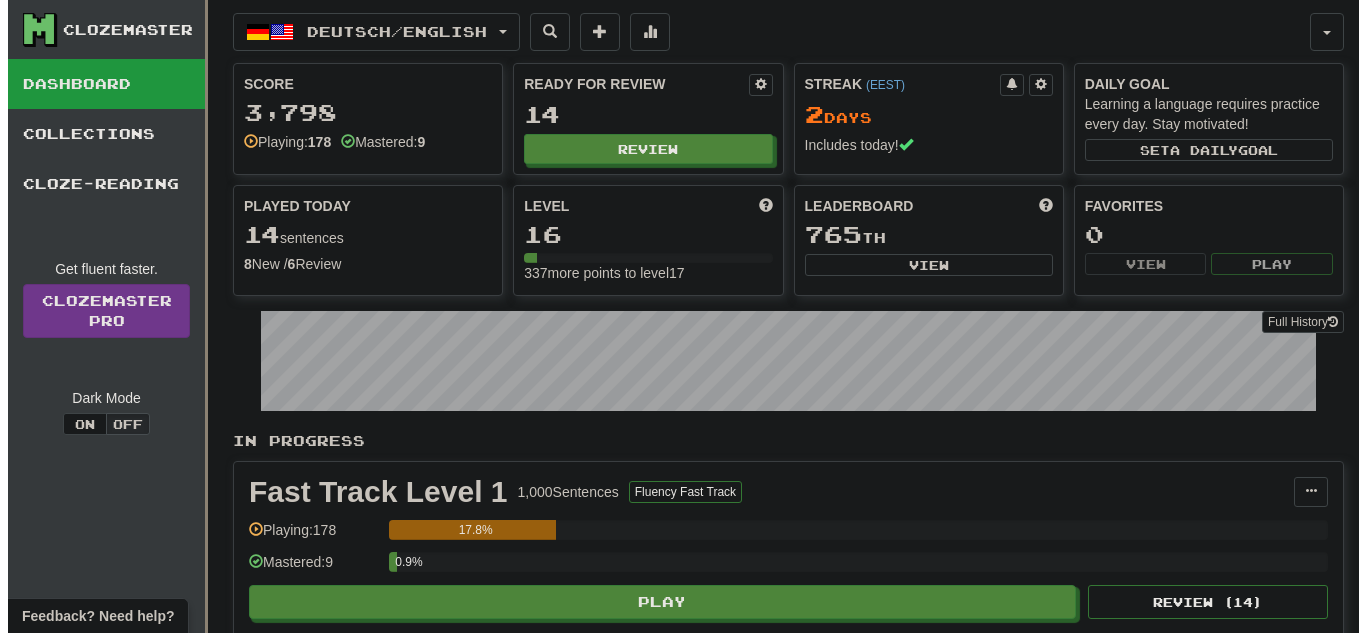 scroll, scrollTop: 0, scrollLeft: 0, axis: both 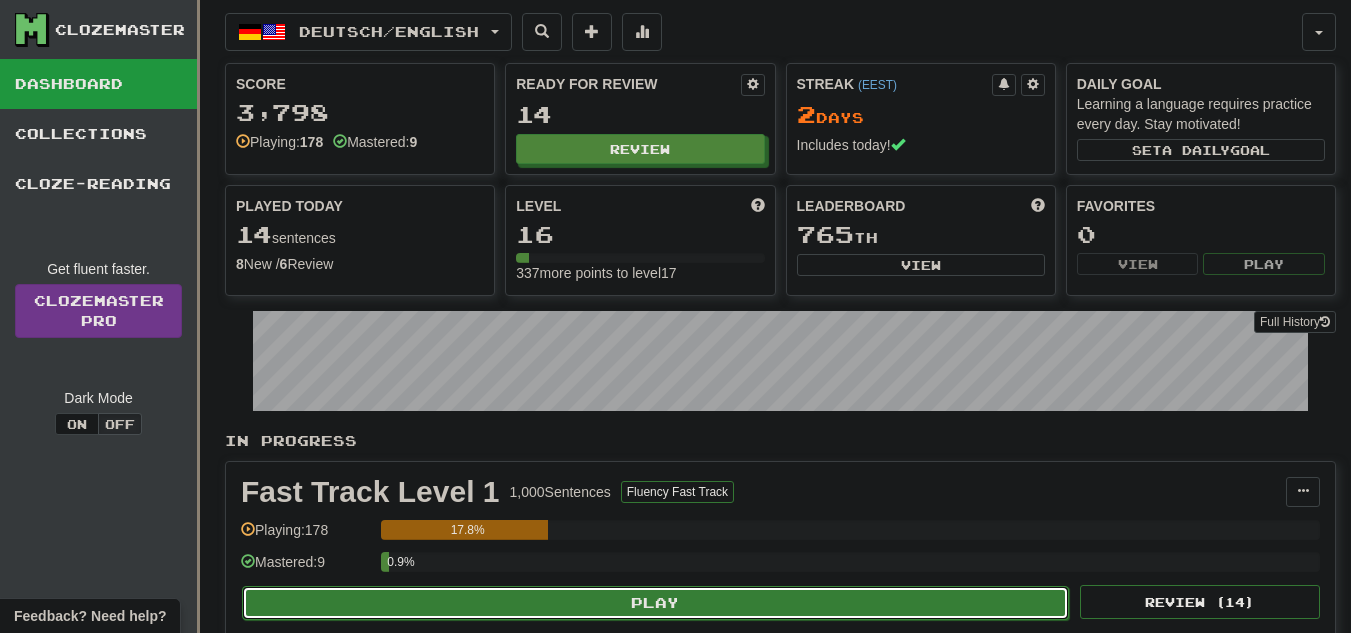 click on "Play" at bounding box center (655, 603) 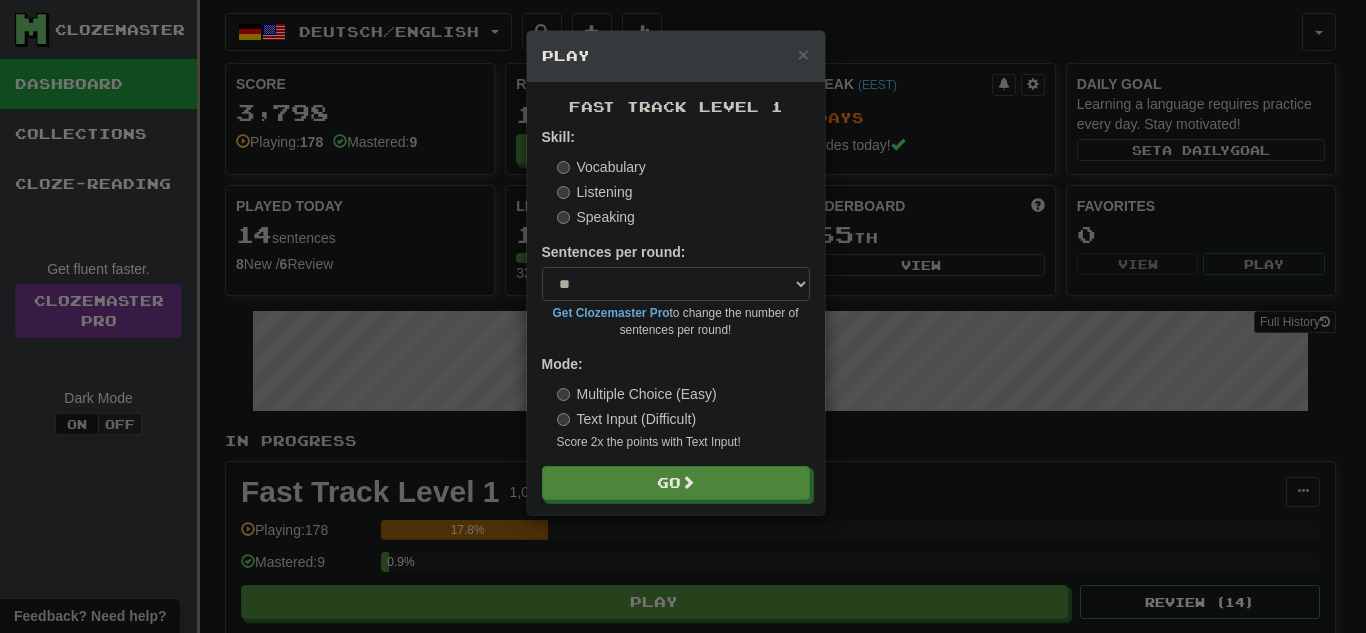 click on "Speaking" at bounding box center [596, 217] 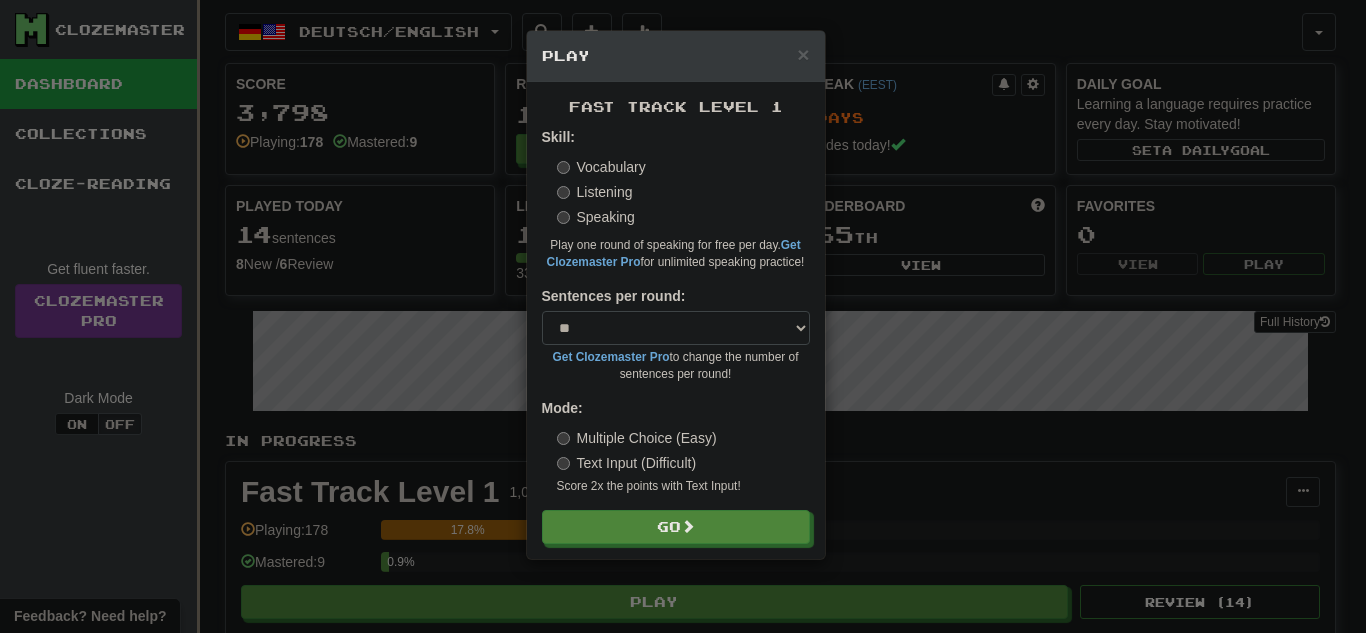 click on "Text Input (Difficult)" at bounding box center [627, 463] 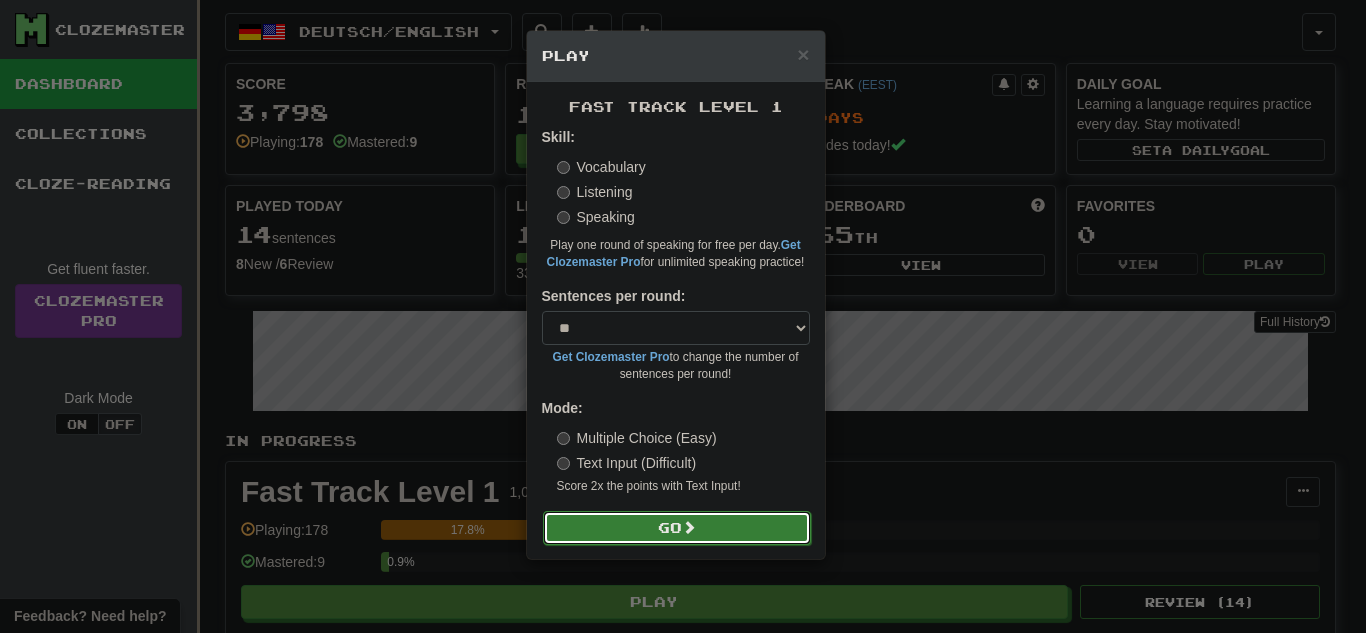 click on "Go" at bounding box center [677, 528] 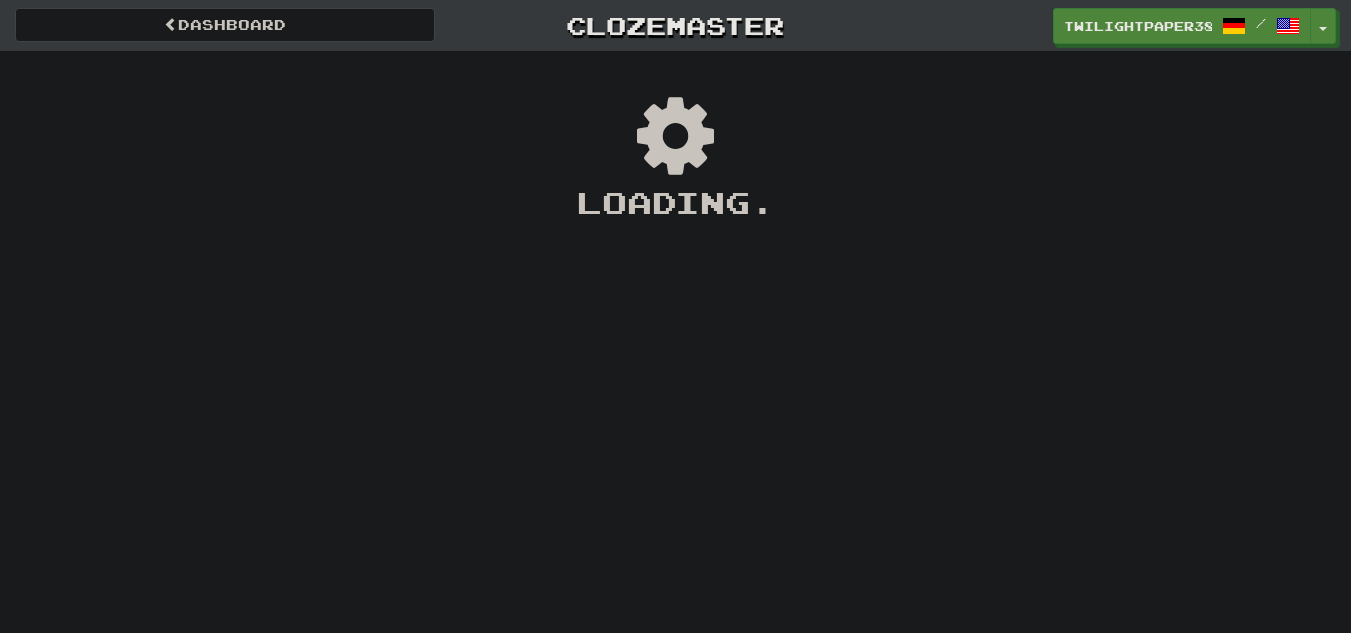 scroll, scrollTop: 0, scrollLeft: 0, axis: both 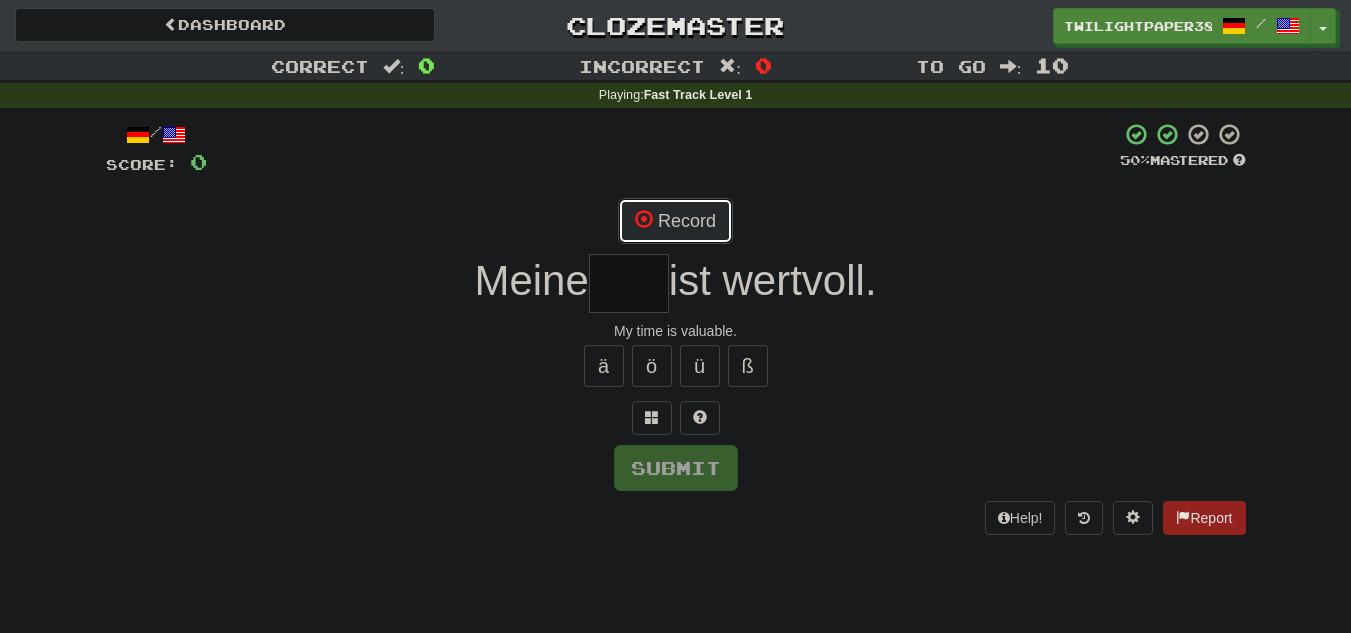 click on "Record" at bounding box center [675, 221] 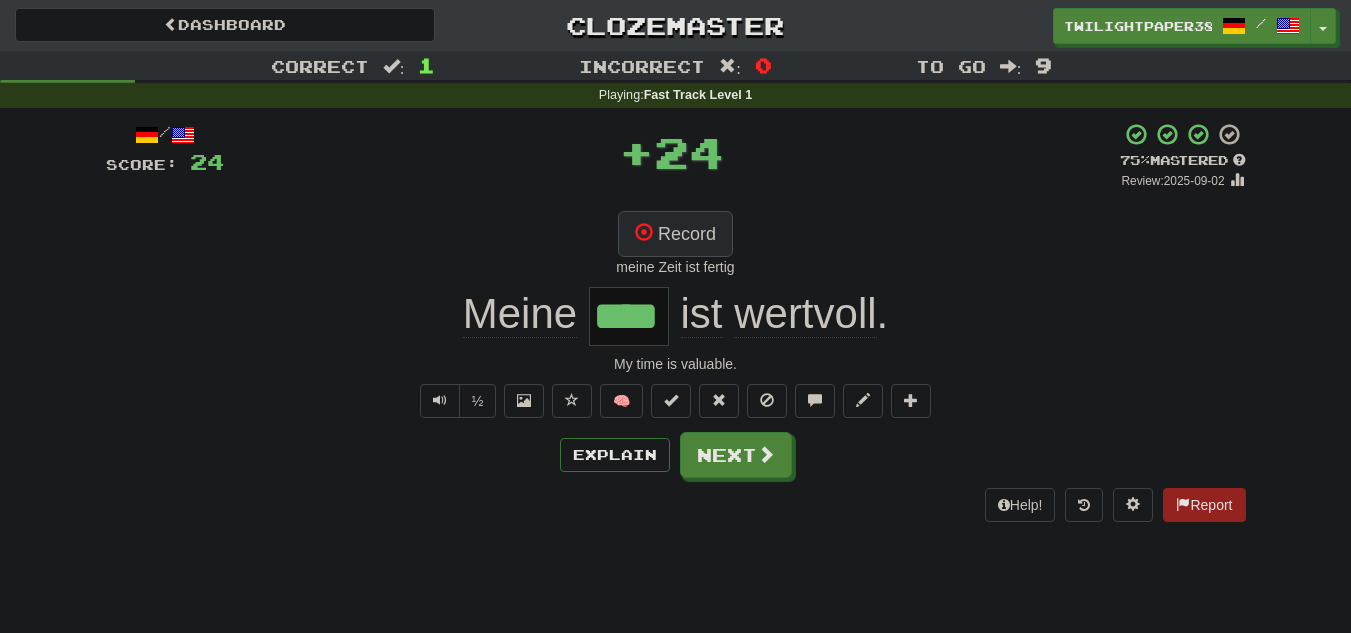 type on "****" 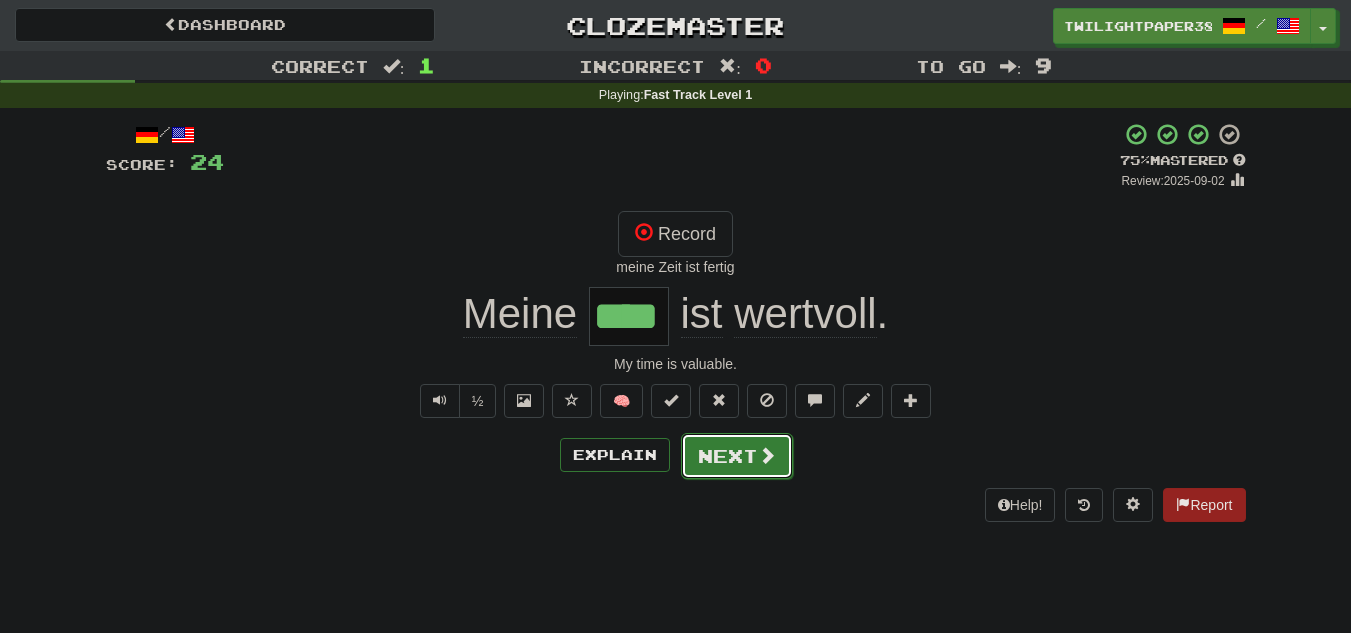 click on "Next" at bounding box center [737, 456] 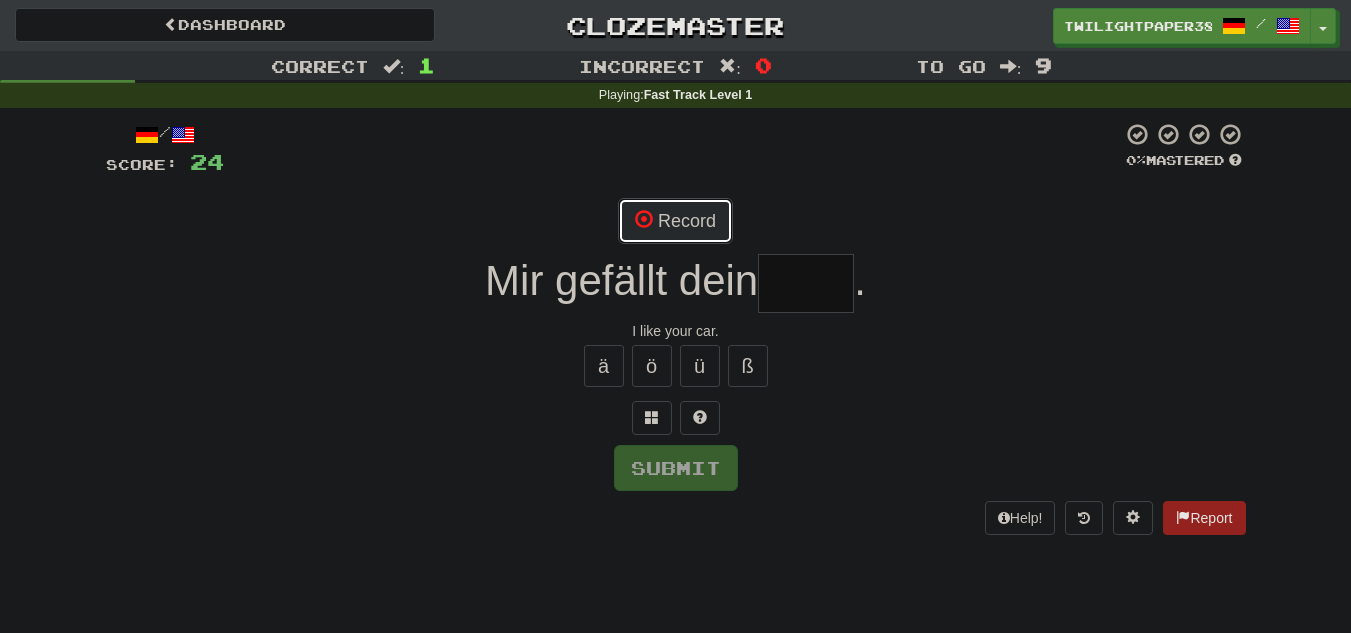click on "Record" at bounding box center (675, 221) 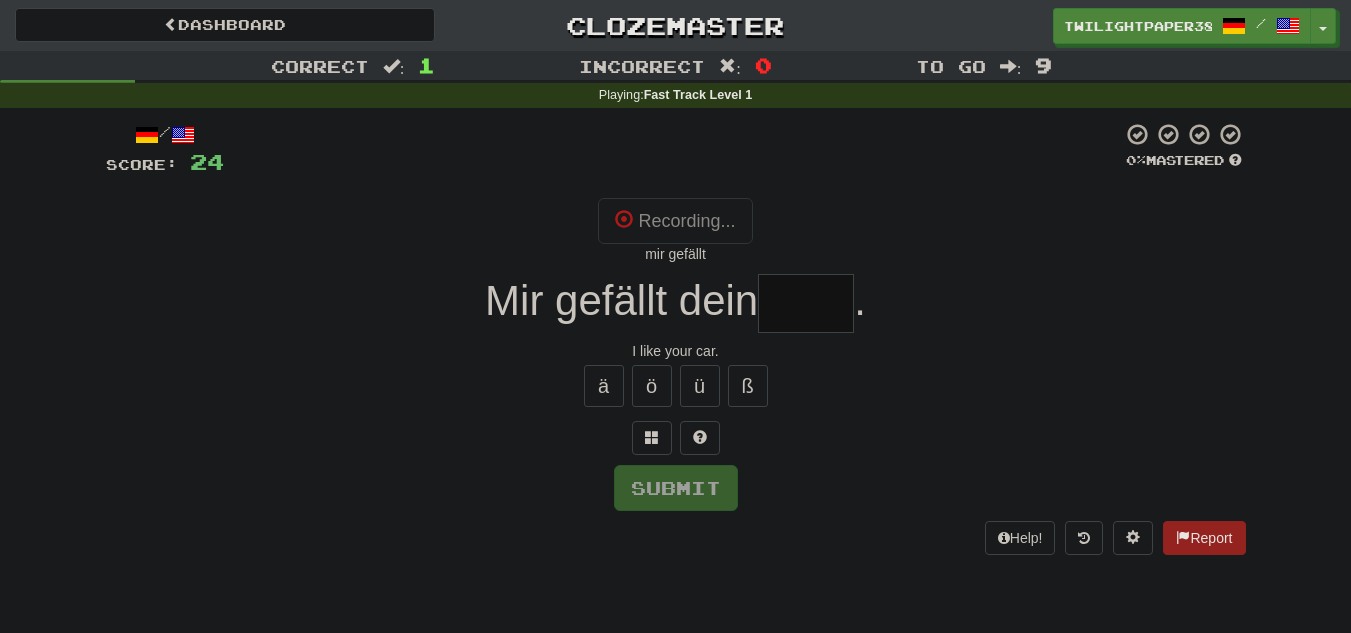 type on "****" 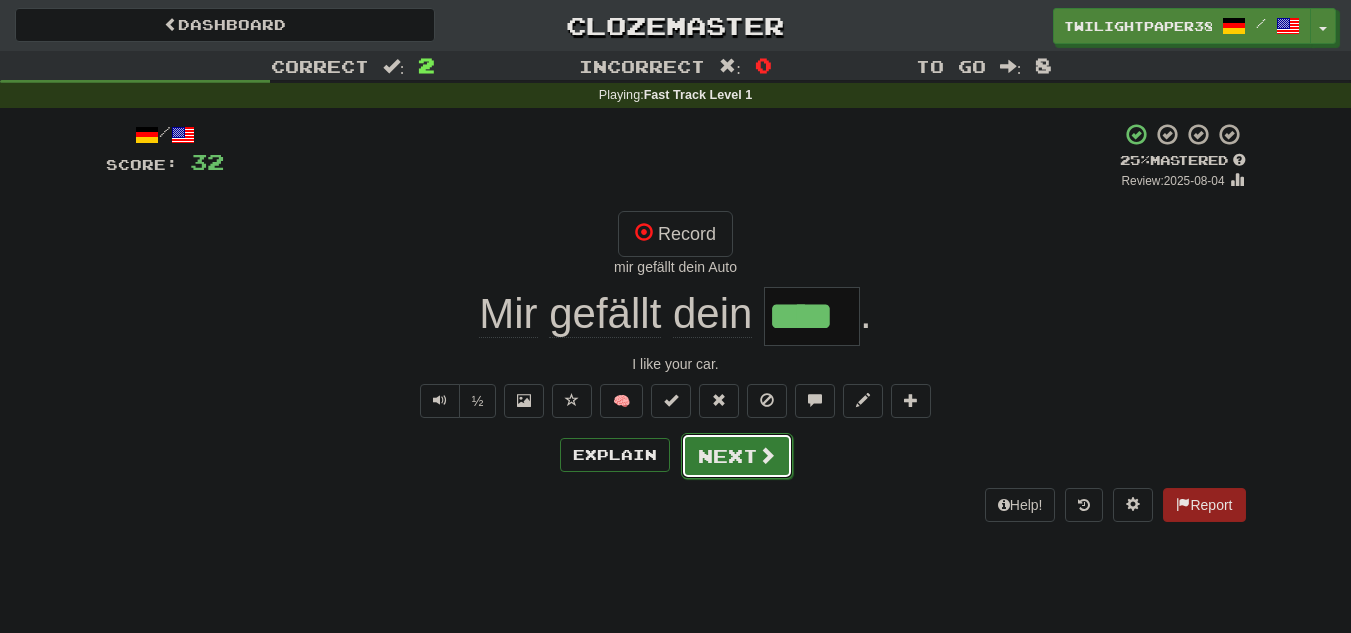 click on "Next" at bounding box center (737, 456) 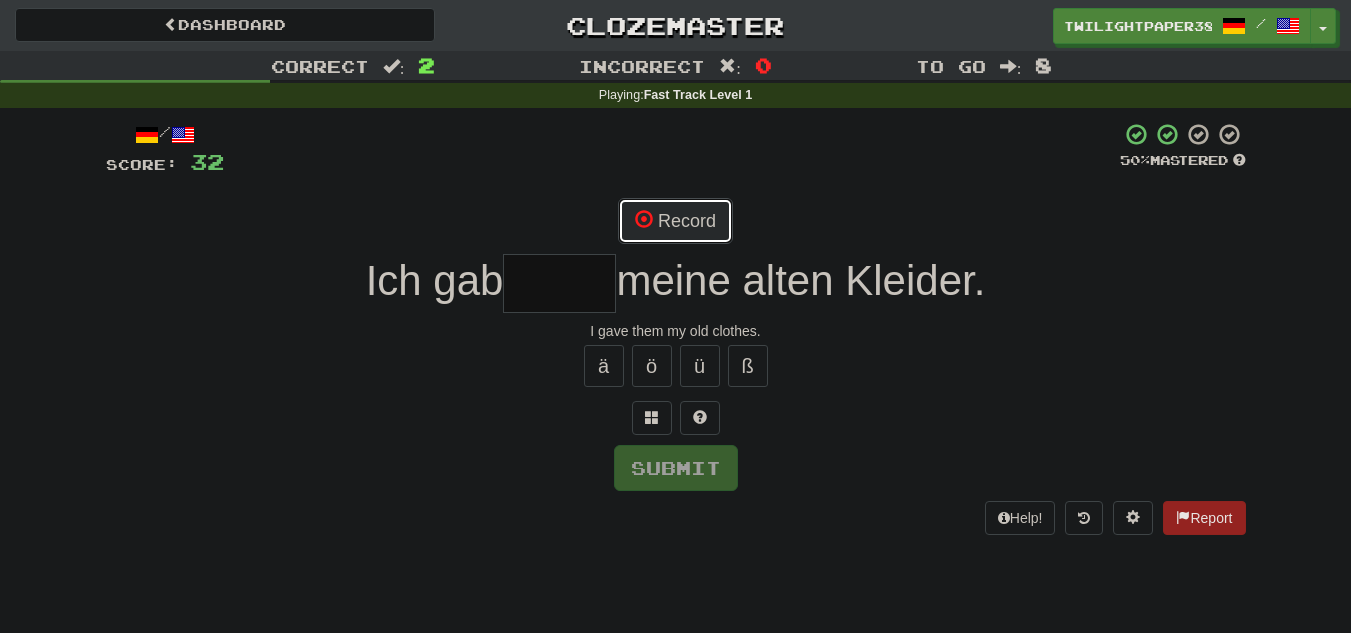 click on "Record" at bounding box center (675, 221) 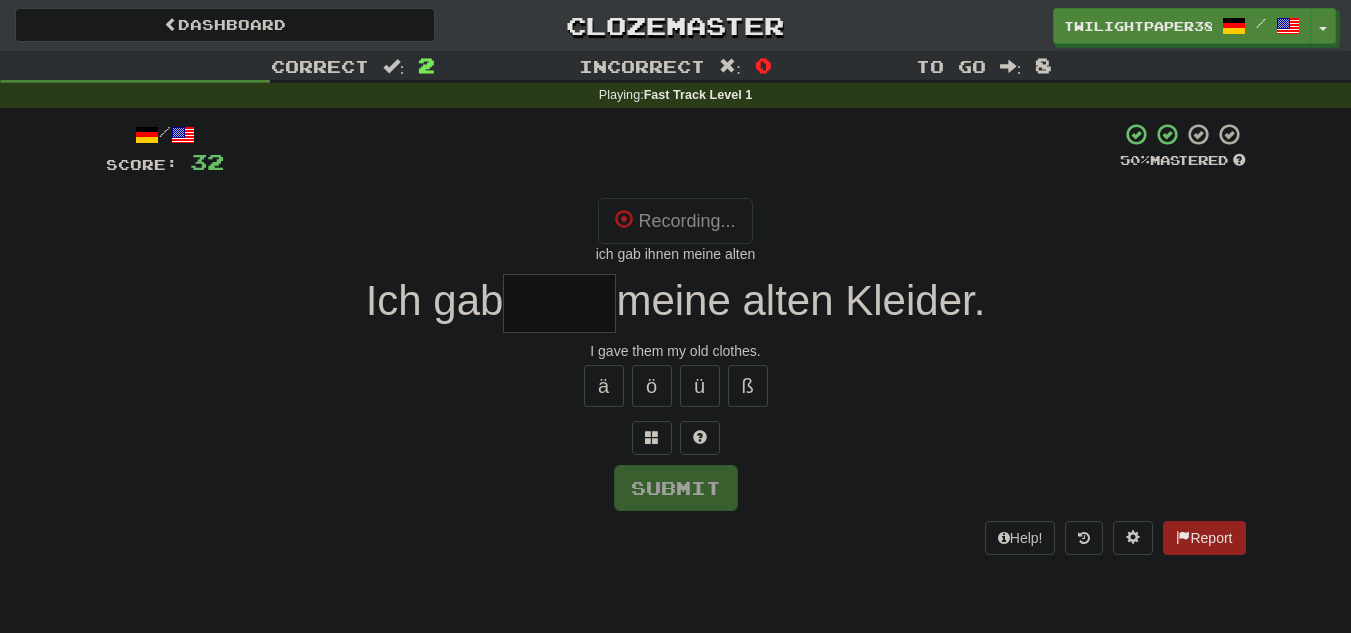 type on "*****" 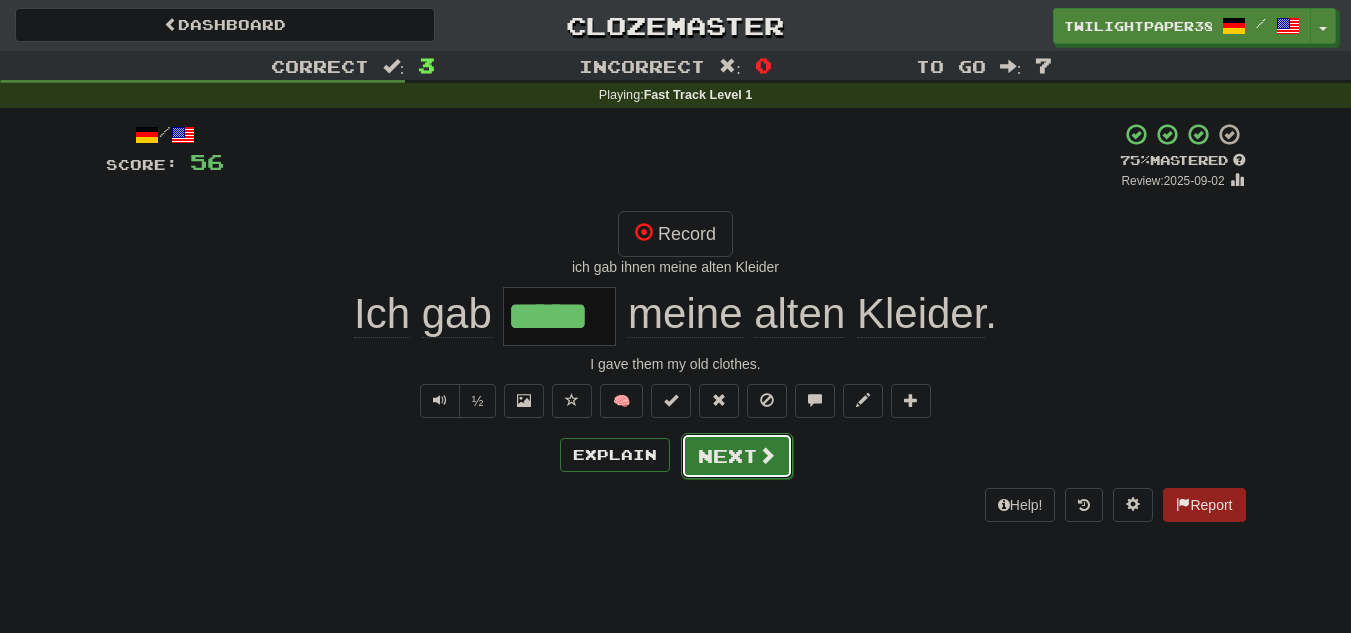 click on "Next" at bounding box center (737, 456) 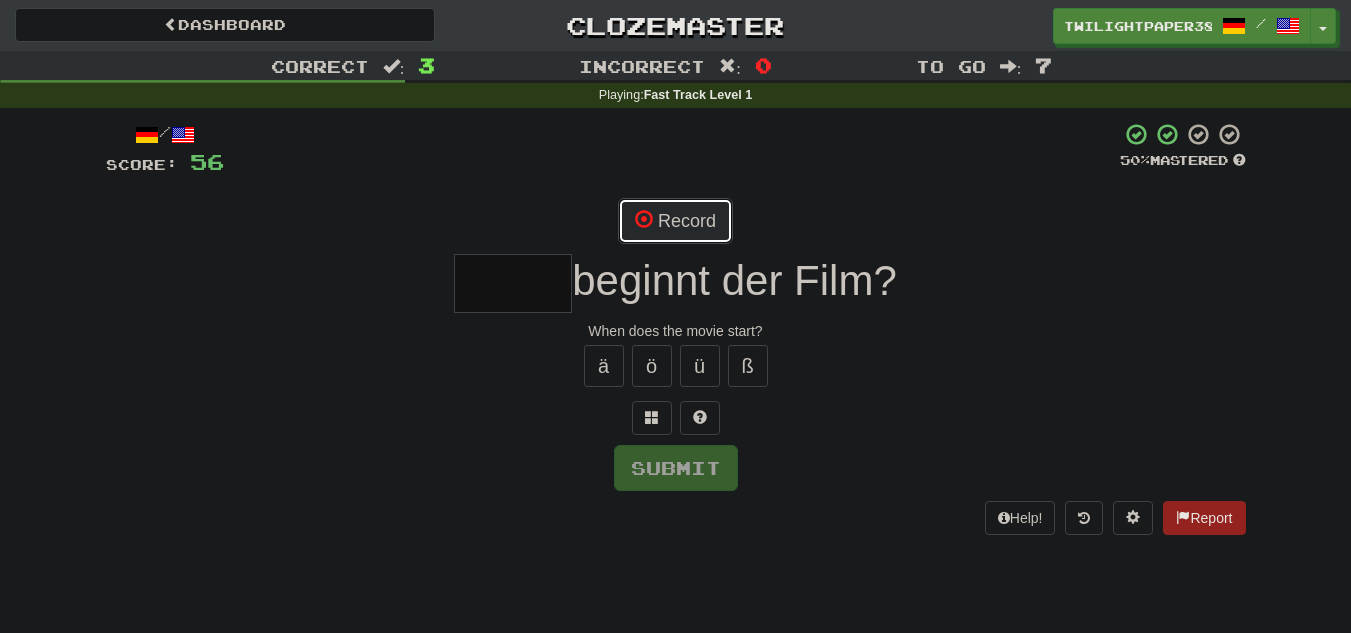 click on "Record" at bounding box center [675, 221] 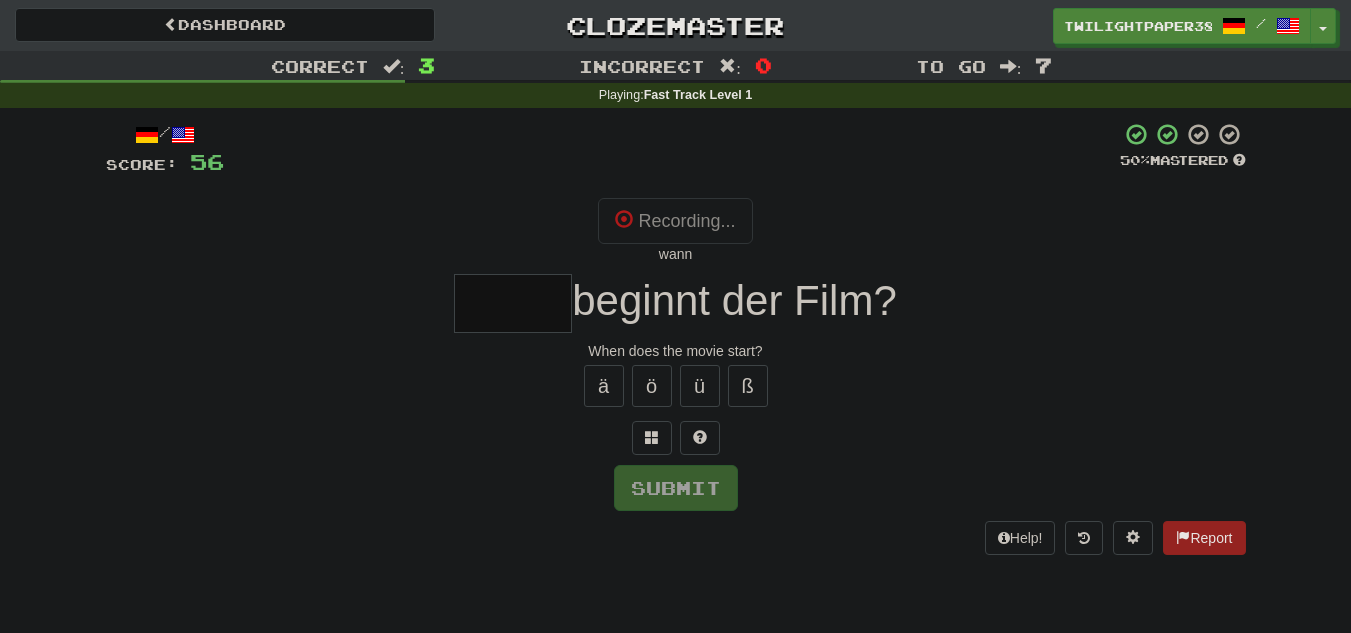 type on "****" 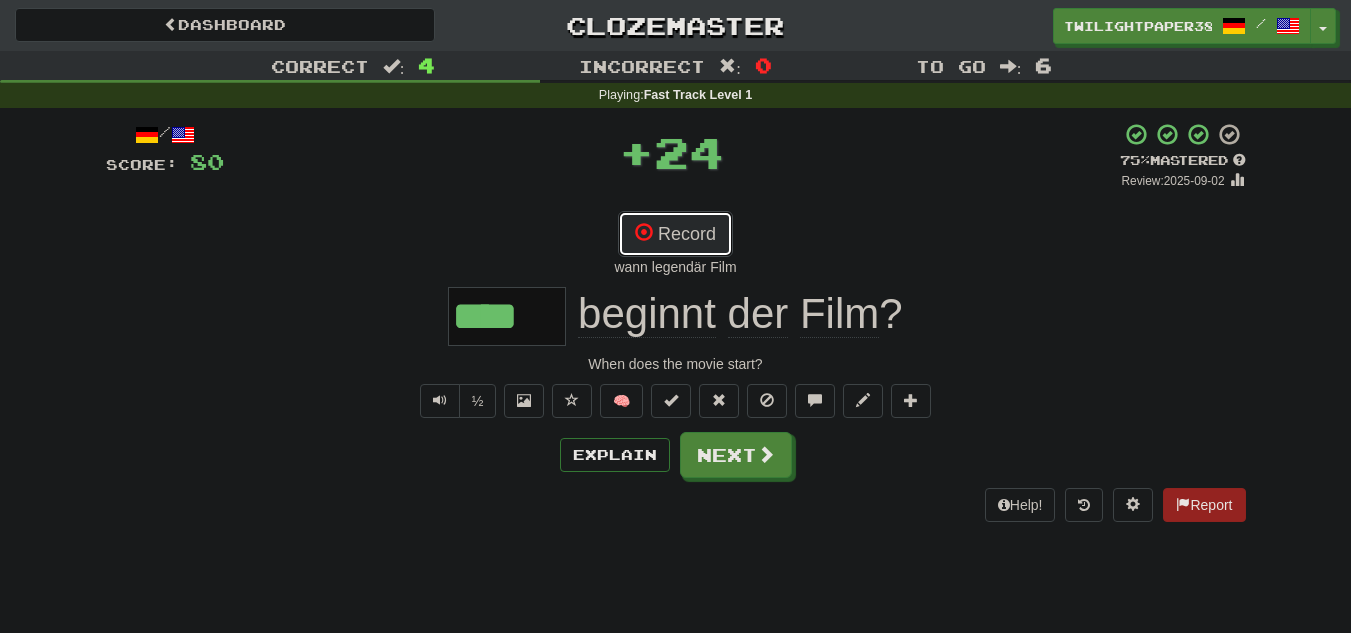 click on "Record" at bounding box center (675, 234) 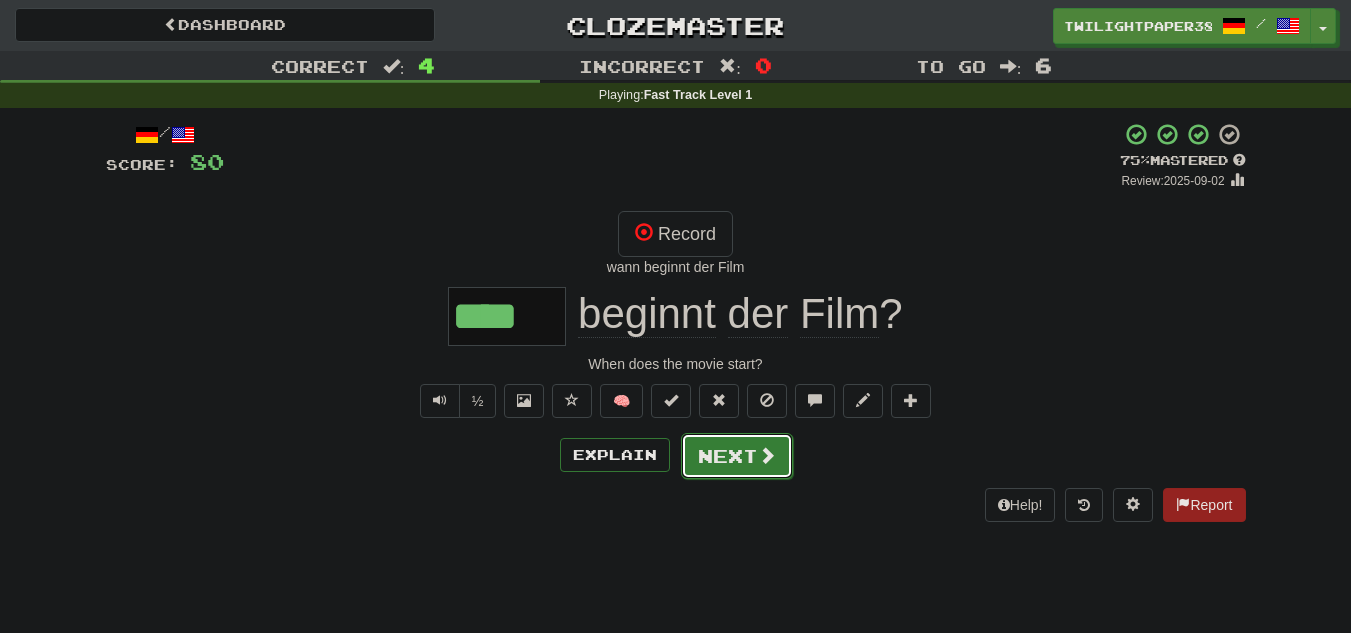 click on "Next" at bounding box center [737, 456] 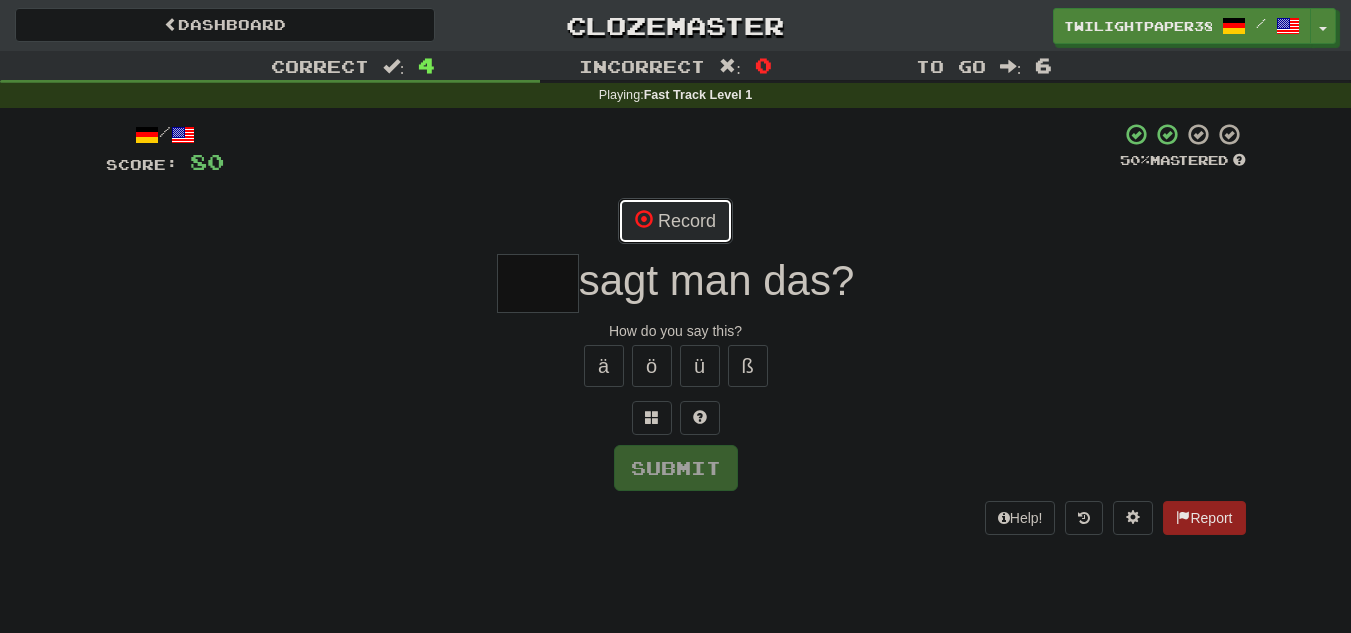 click on "Record" at bounding box center [675, 221] 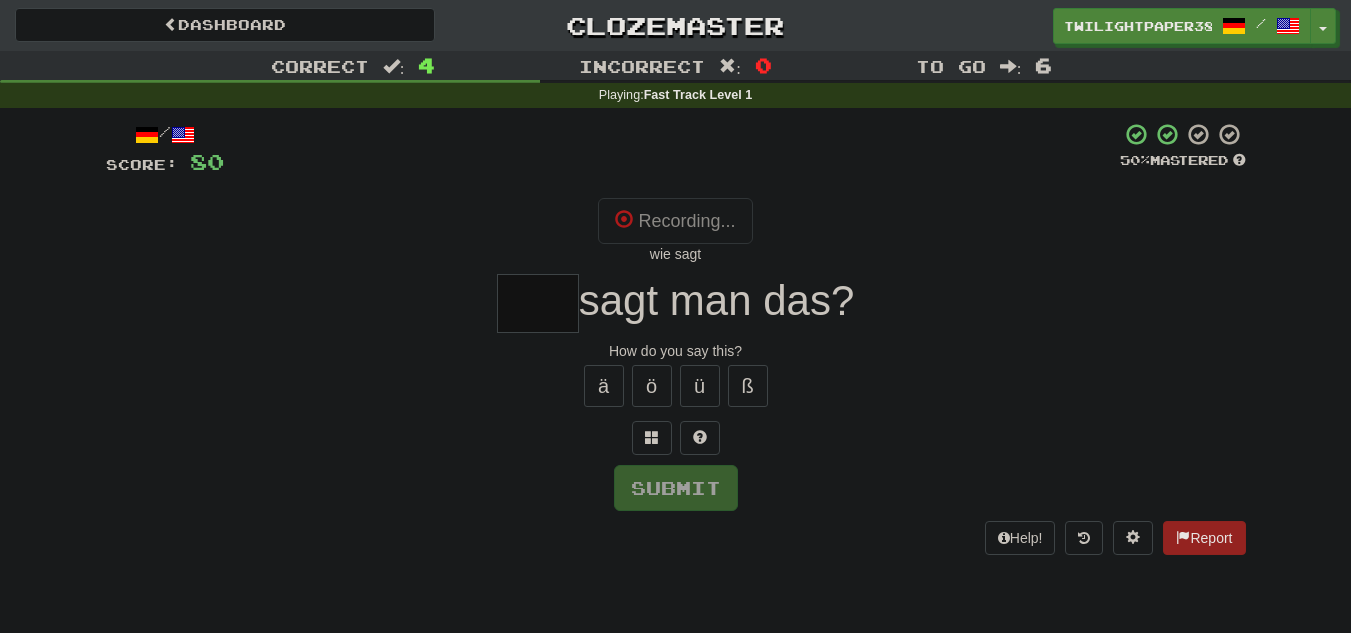 type on "***" 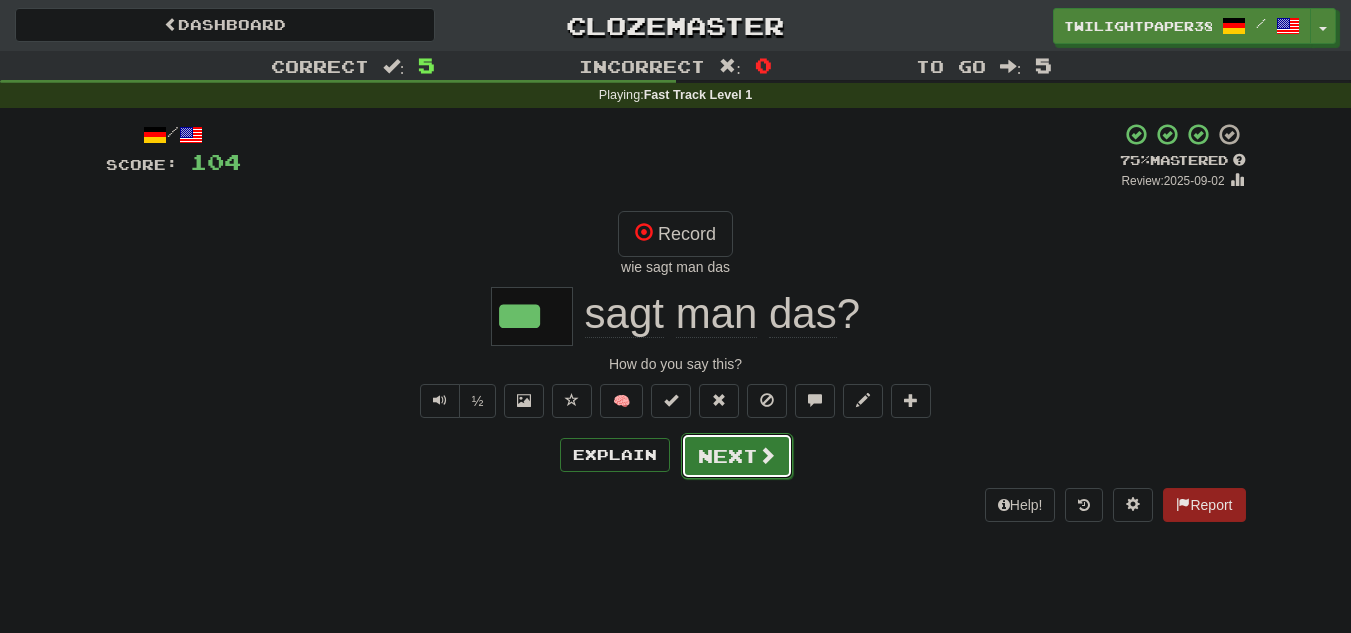 click at bounding box center (767, 455) 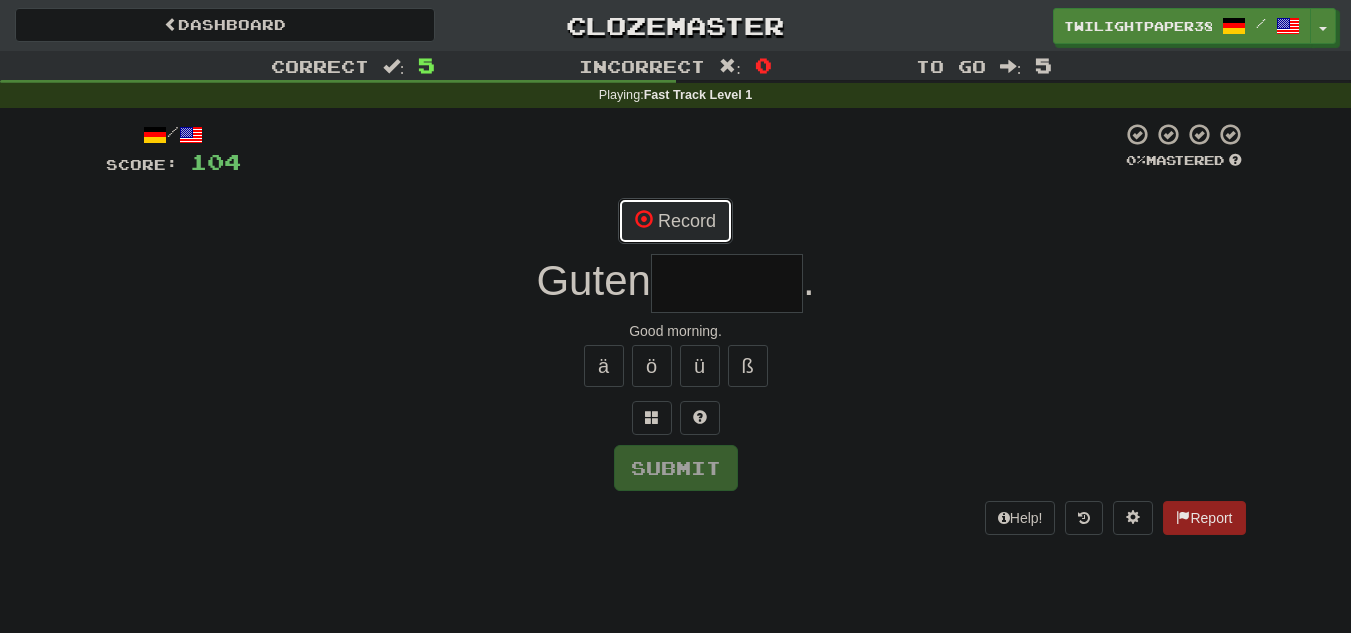 click on "Record" at bounding box center (675, 221) 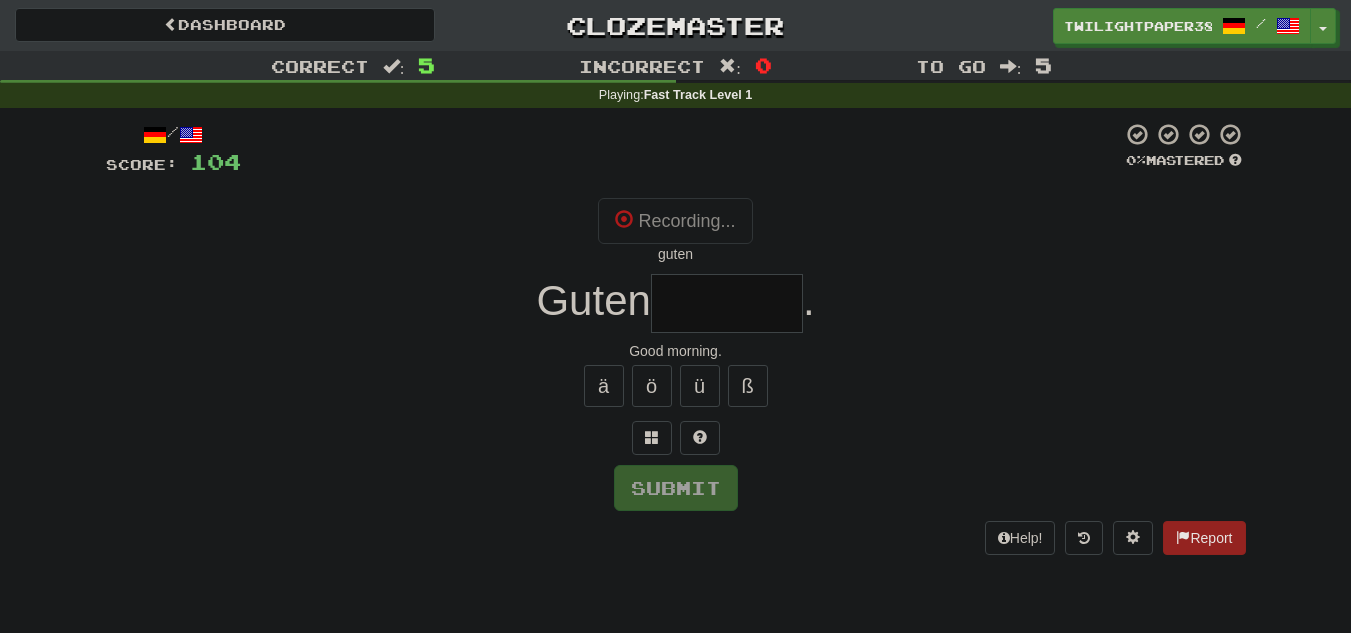type on "******" 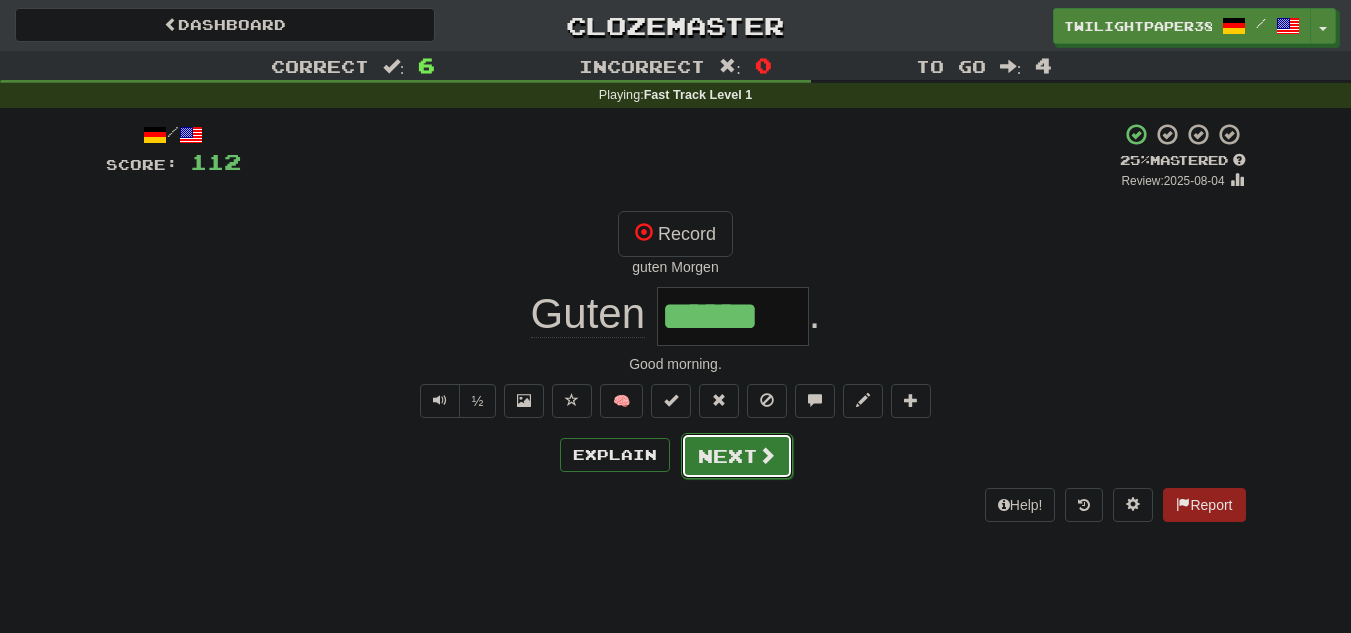click on "Next" at bounding box center [737, 456] 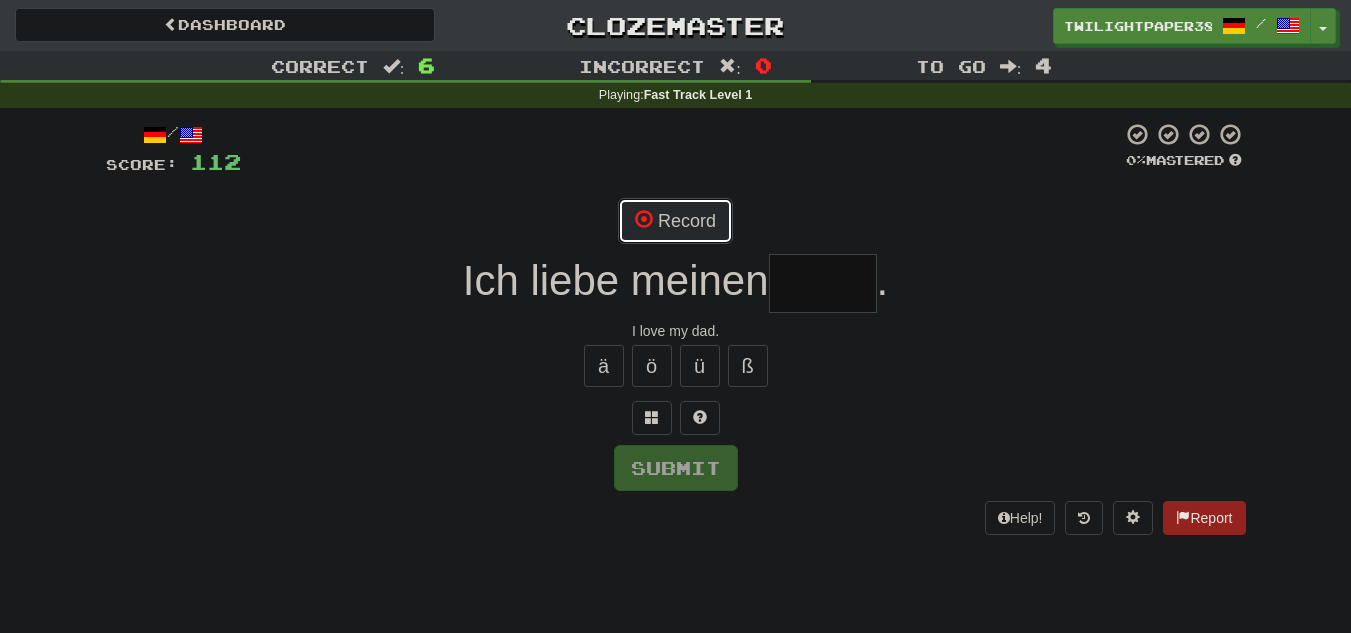 click on "Record" at bounding box center [675, 221] 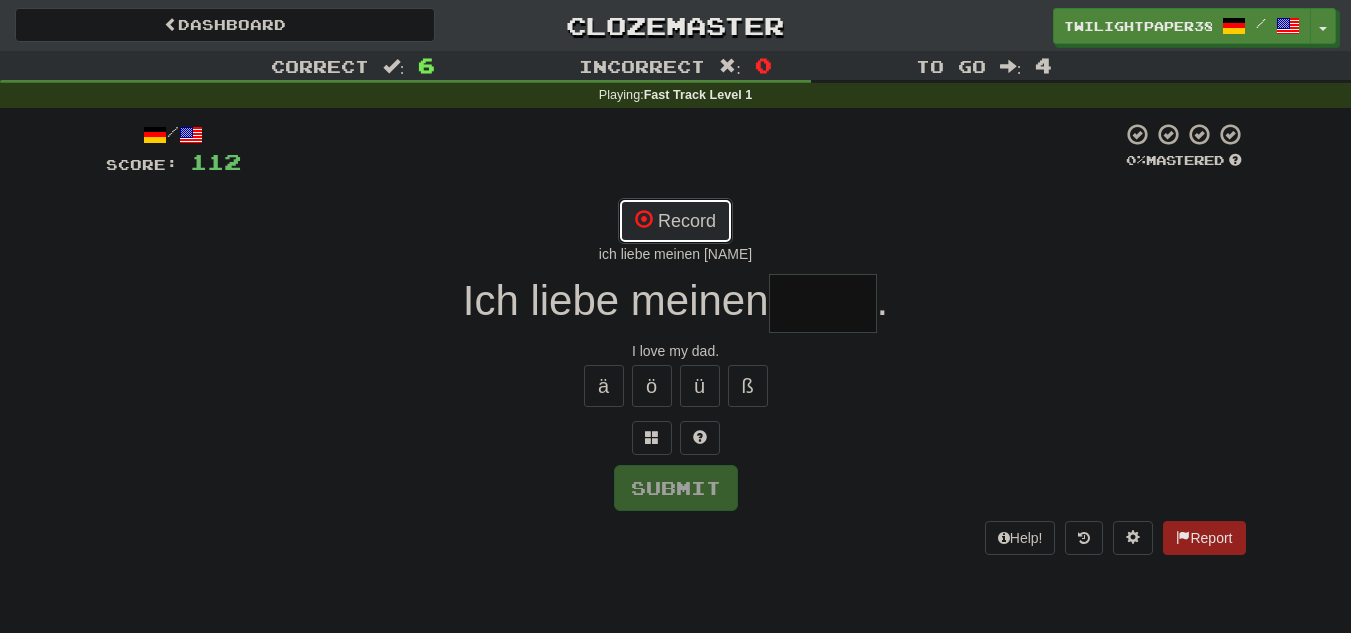 click on "Record" at bounding box center (675, 221) 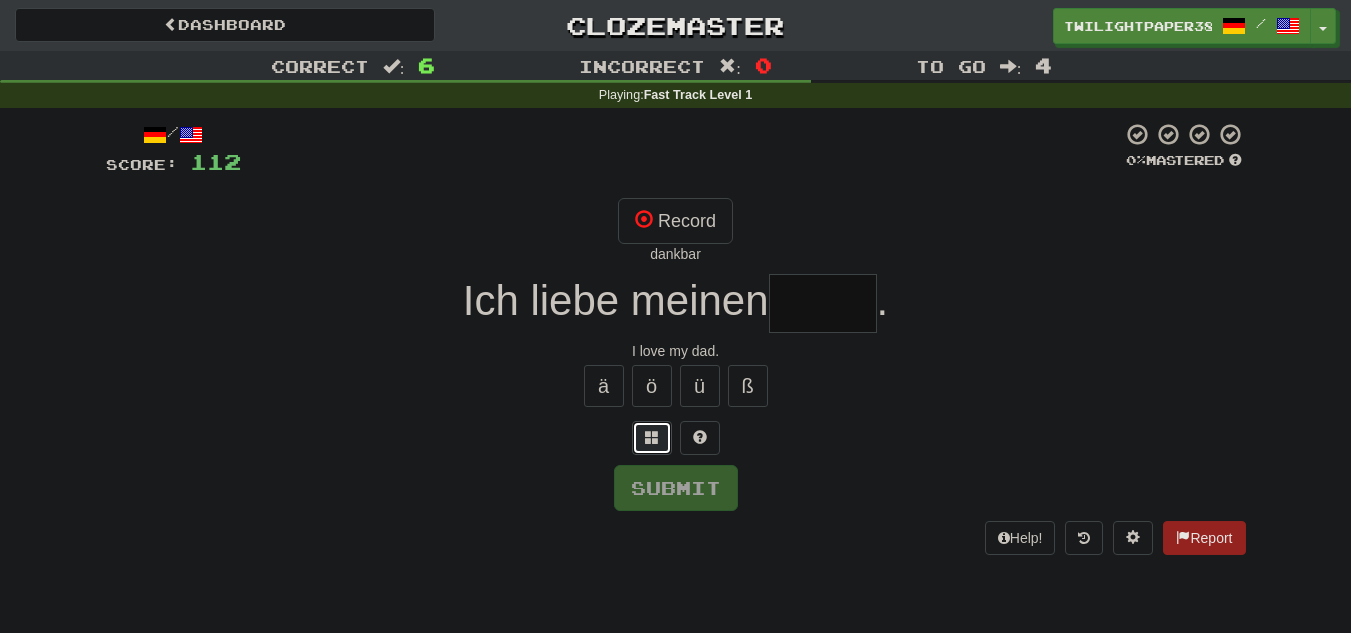 click at bounding box center (652, 438) 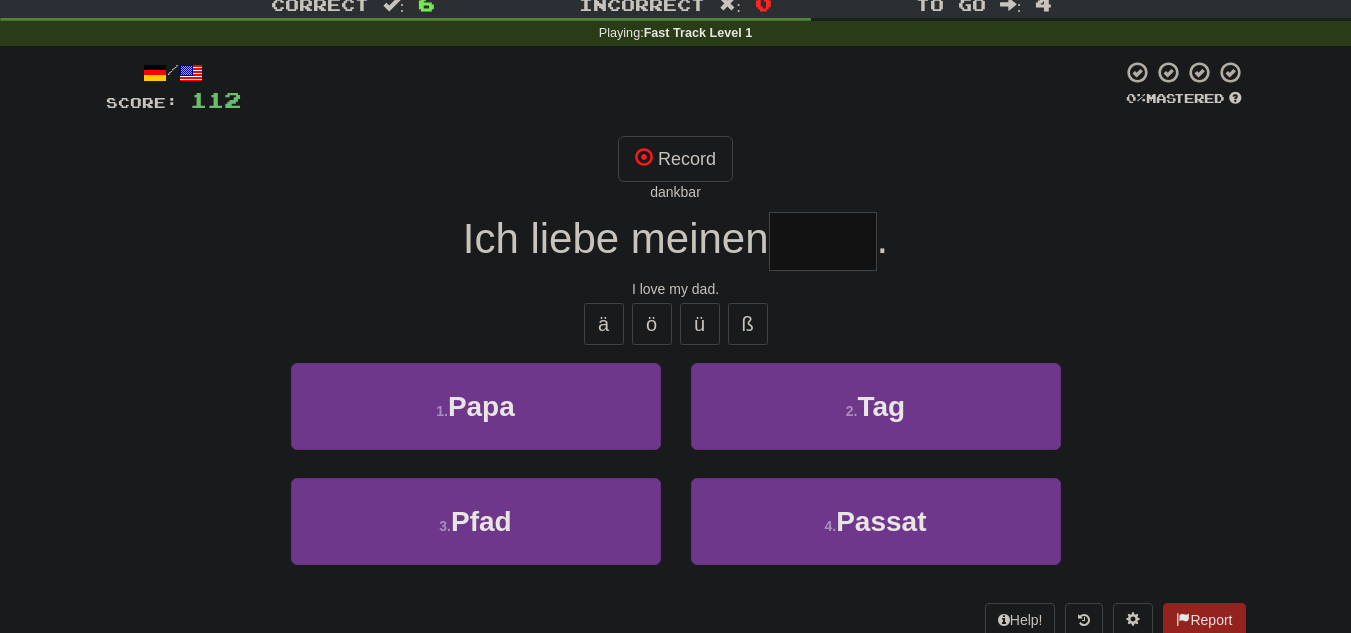 scroll, scrollTop: 63, scrollLeft: 0, axis: vertical 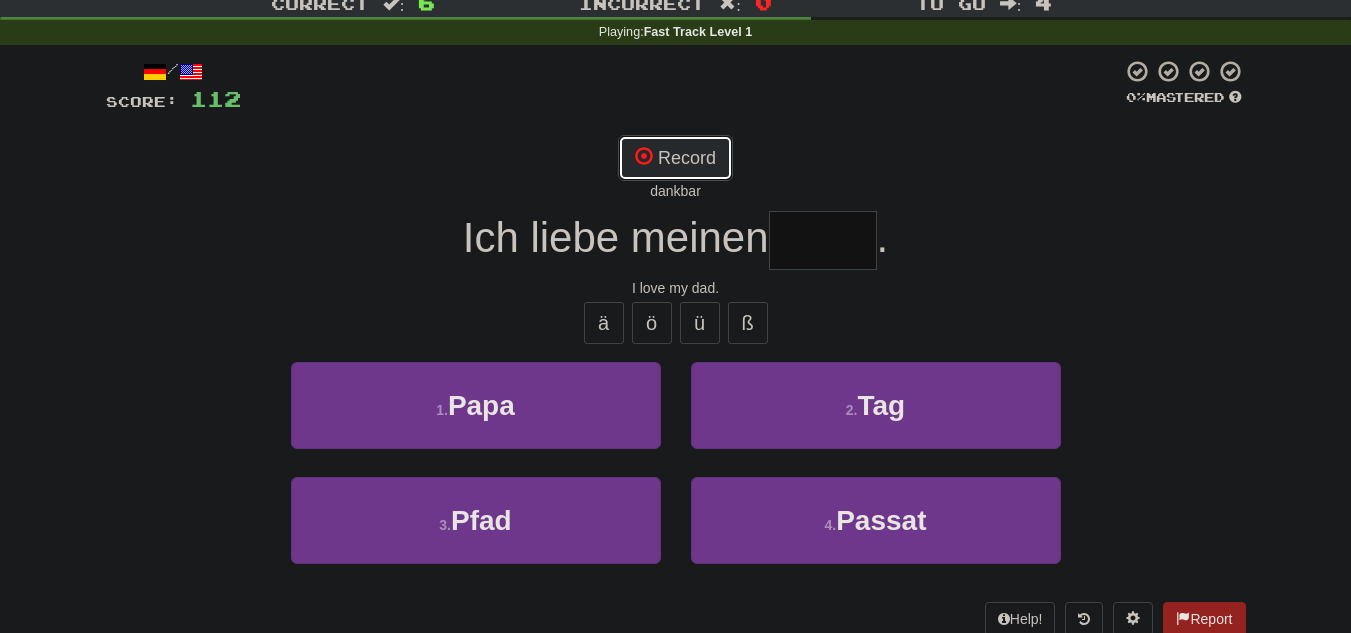 click on "Record" at bounding box center [675, 158] 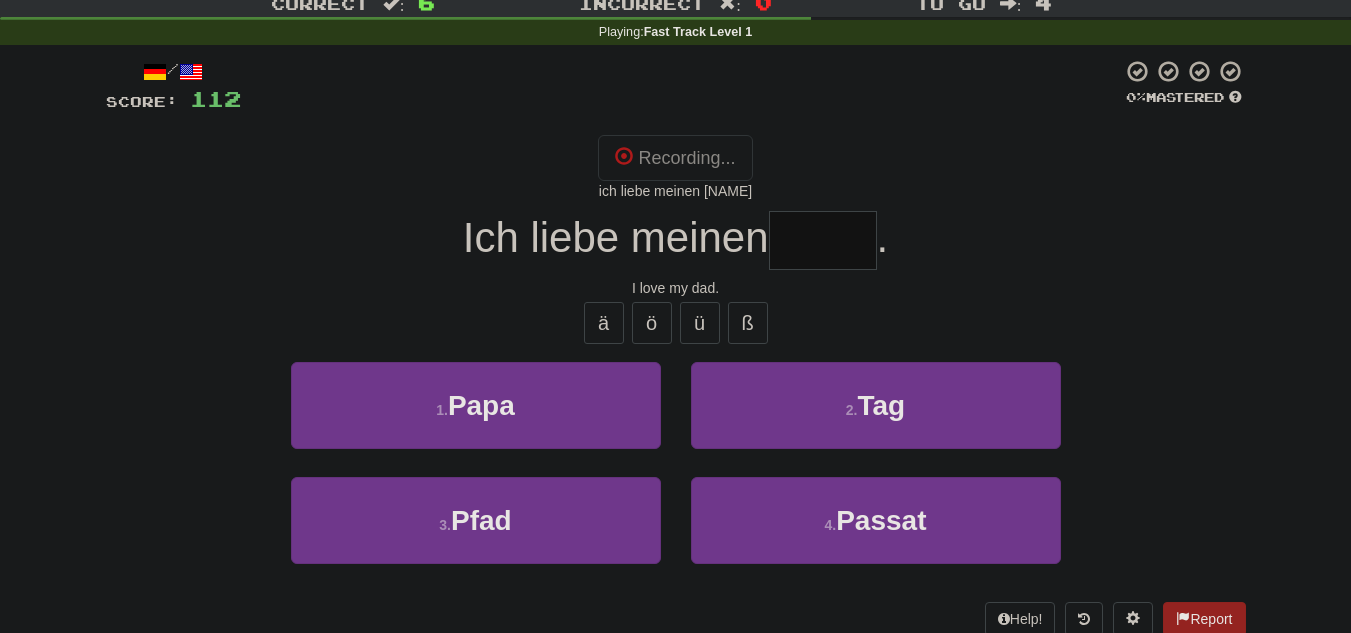 type on "****" 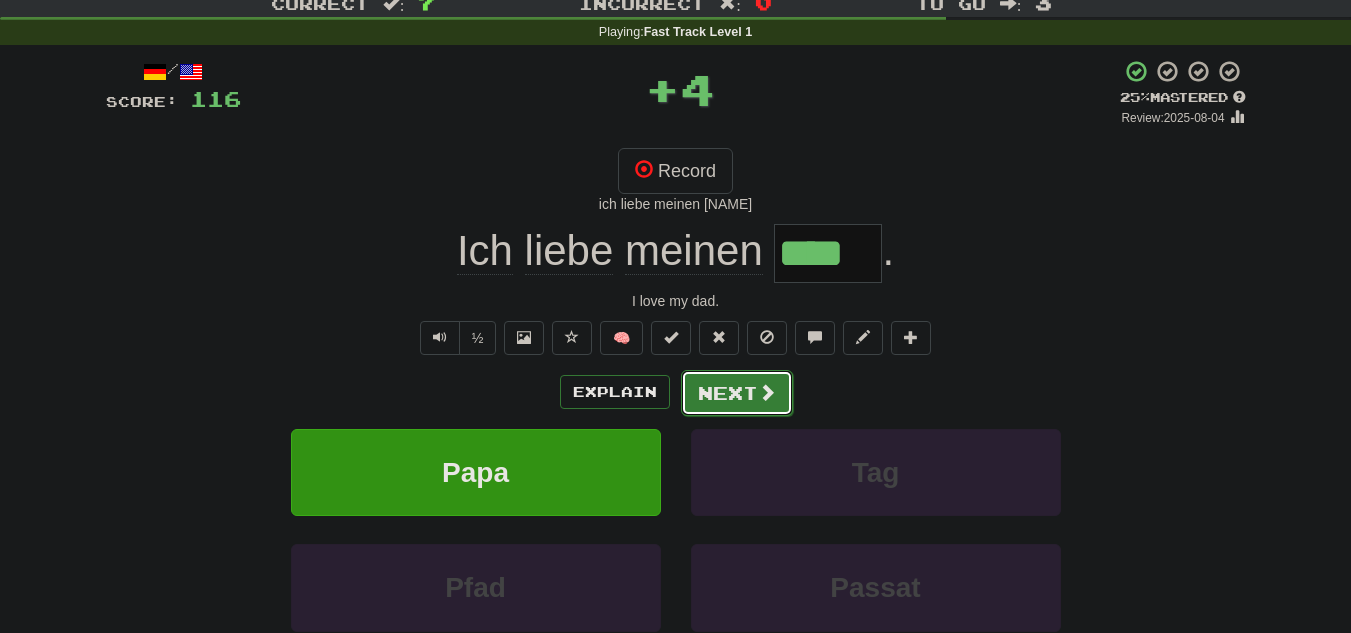 click on "Next" at bounding box center (737, 393) 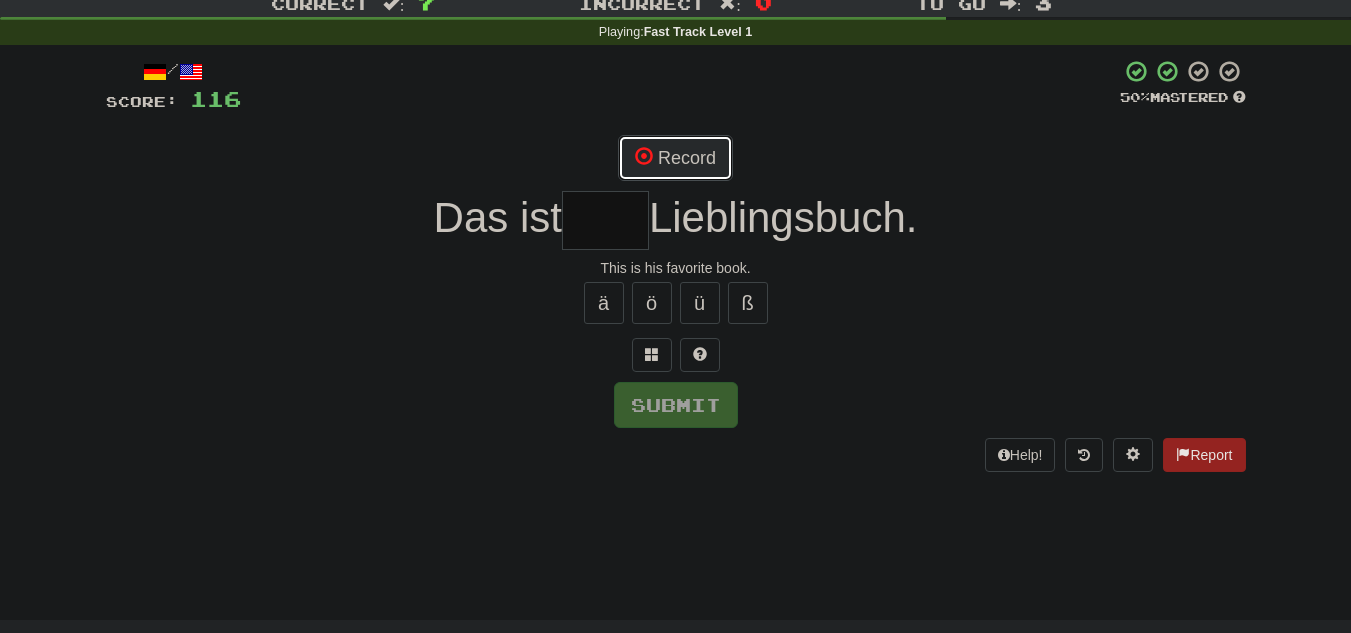 click on "Record" at bounding box center [675, 158] 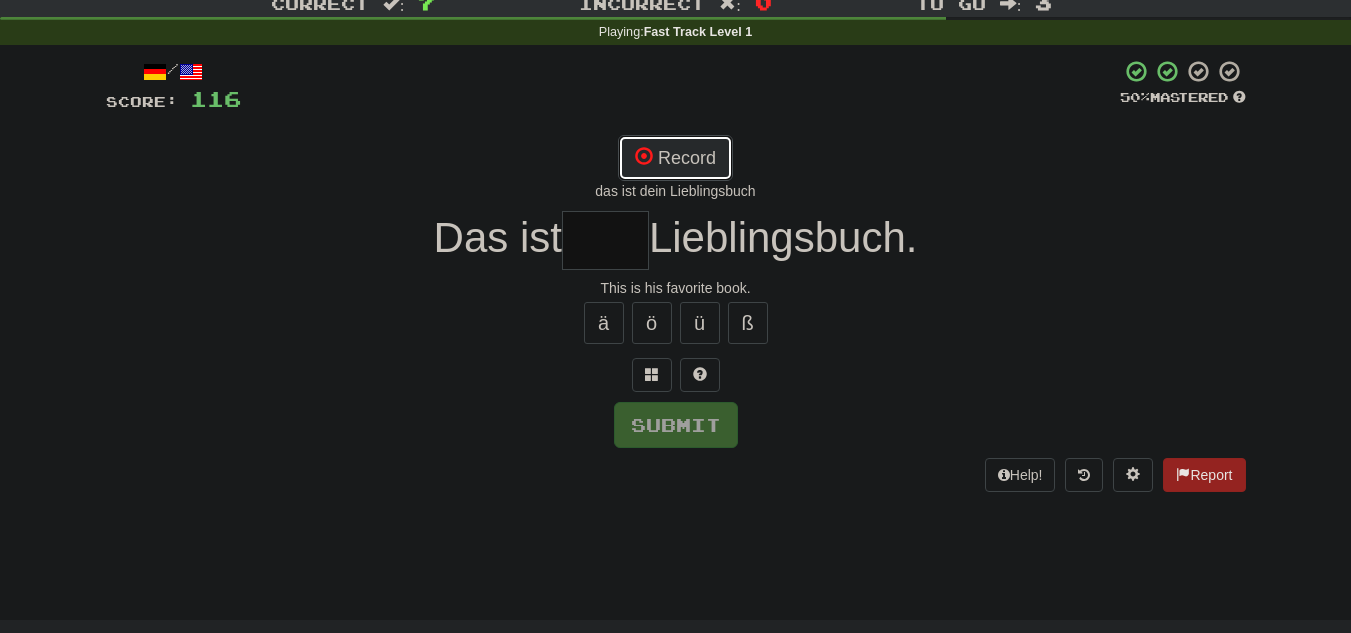 click on "Record" at bounding box center [675, 158] 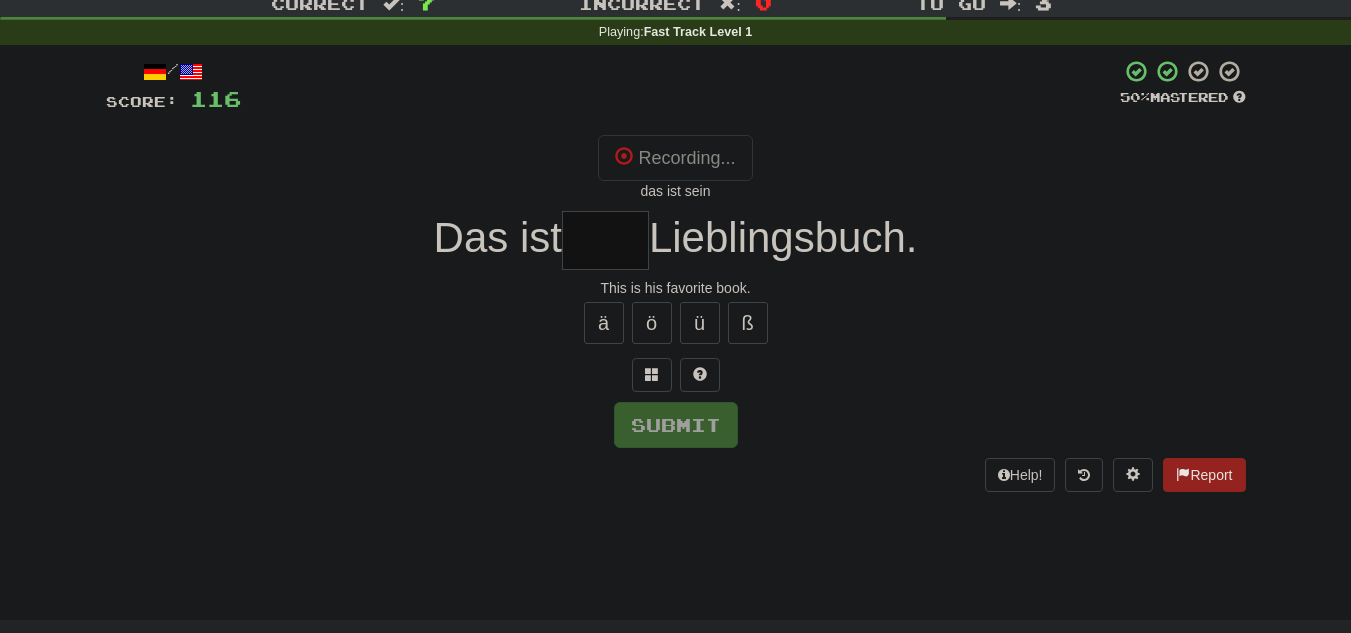 type on "****" 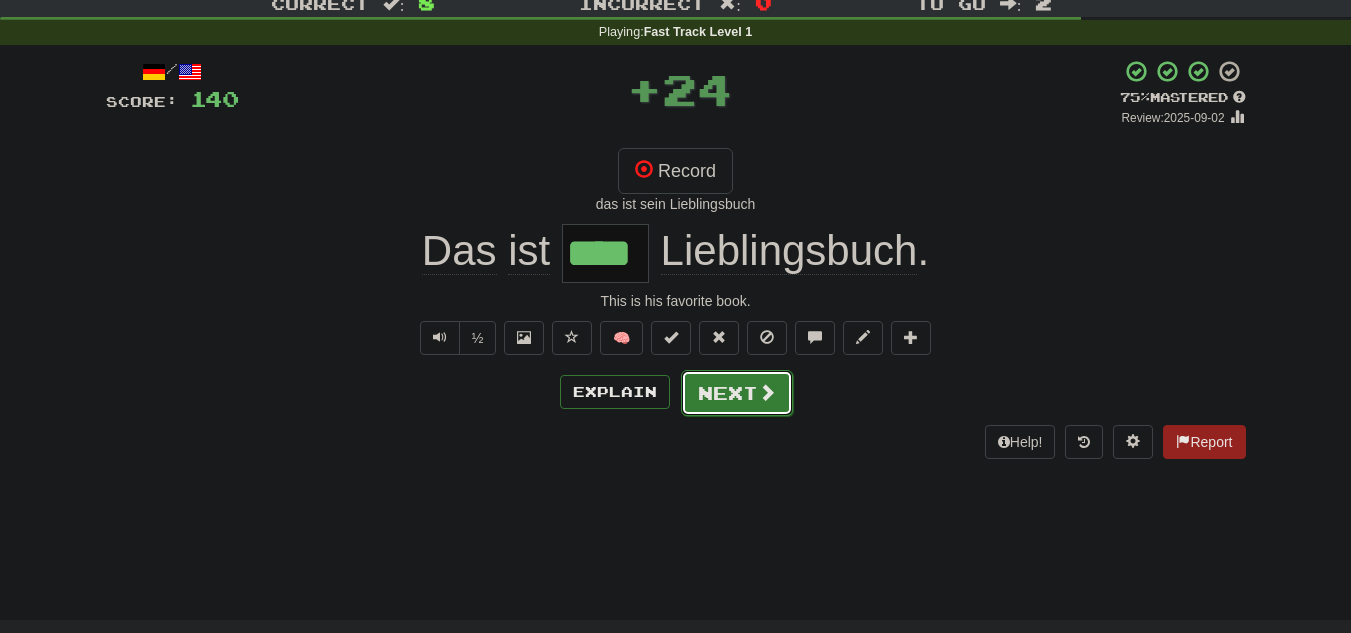 click at bounding box center (767, 392) 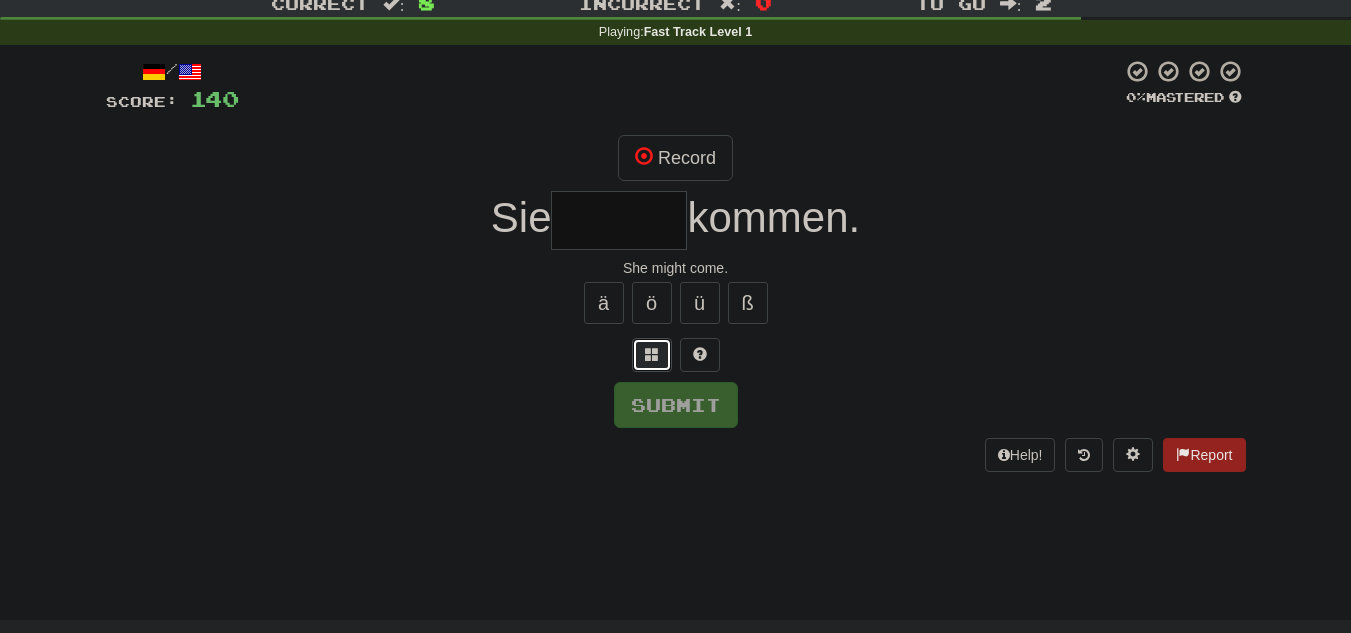 click at bounding box center [652, 354] 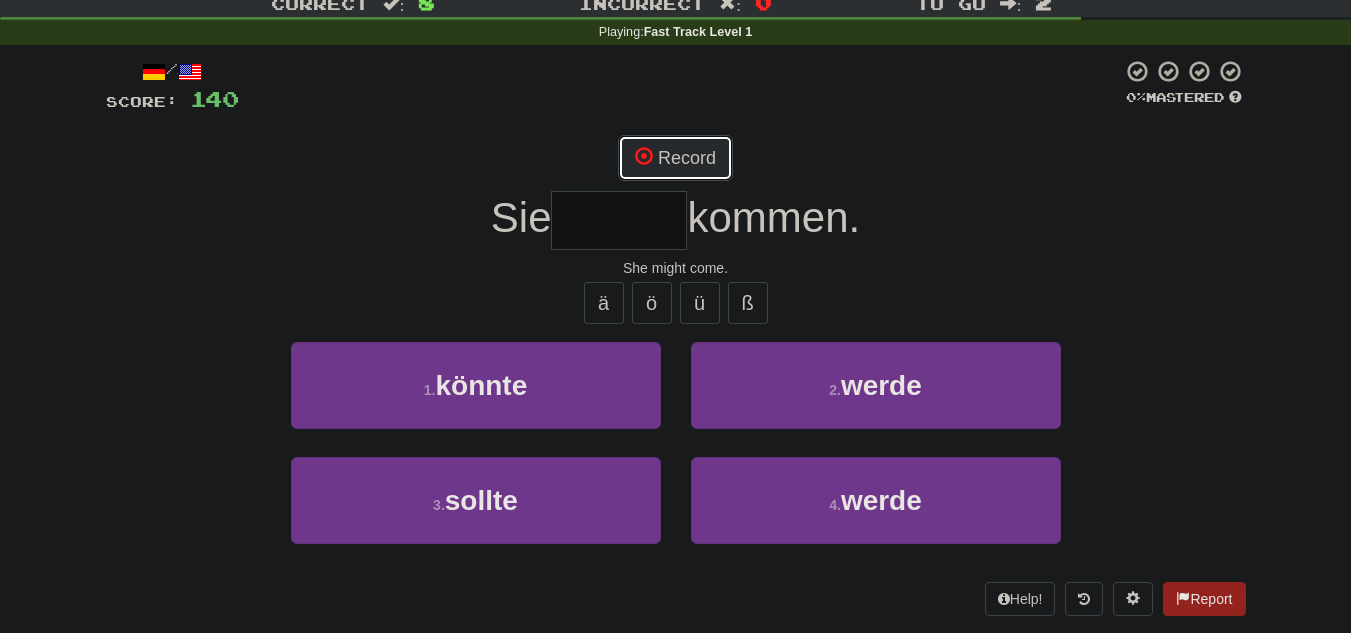 click on "Record" at bounding box center (675, 158) 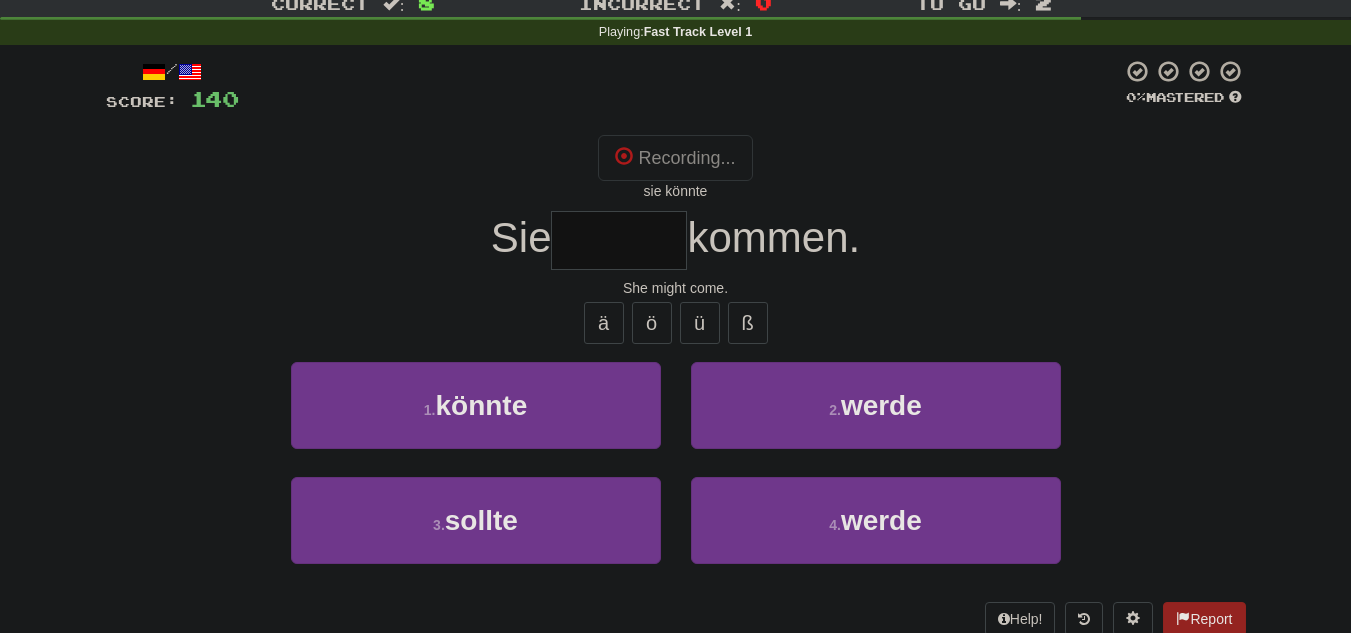 type on "******" 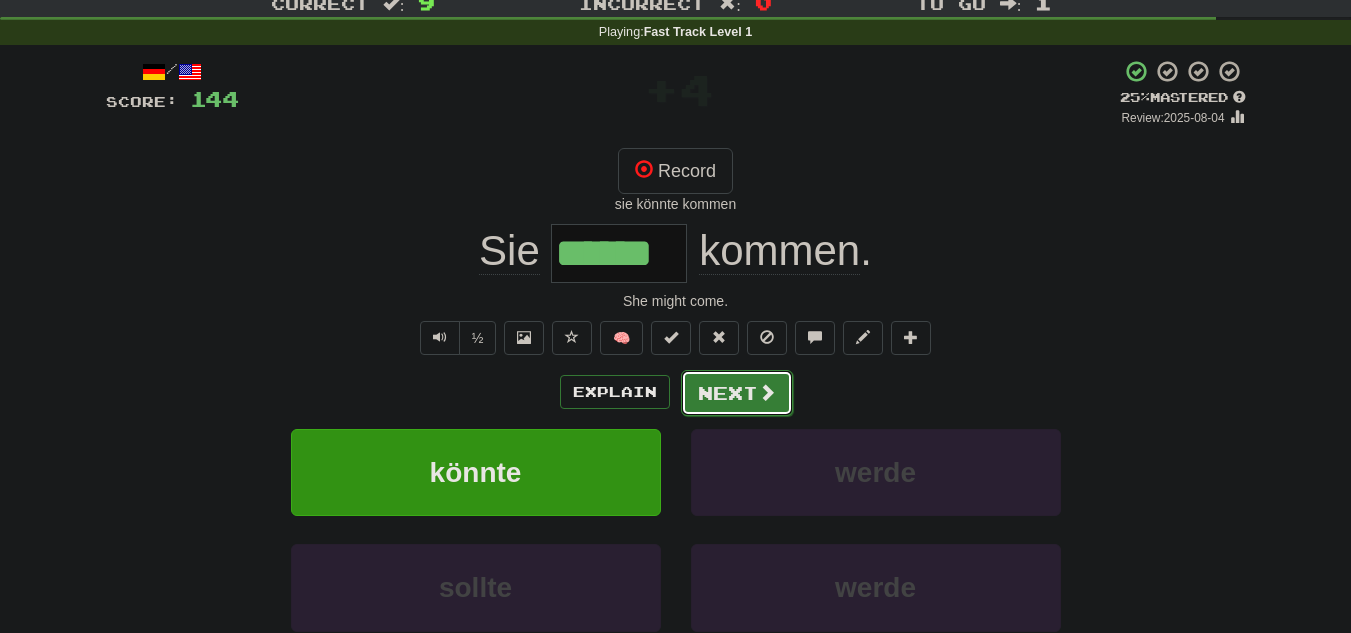 click at bounding box center (767, 392) 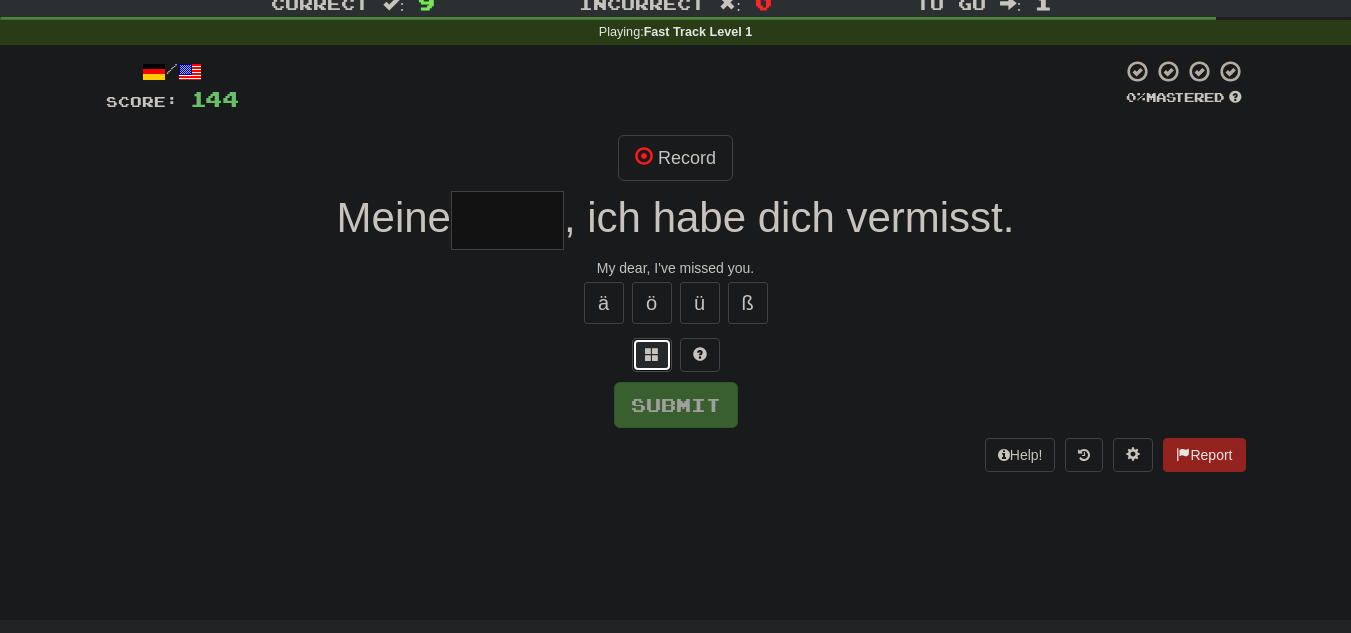 click at bounding box center (652, 355) 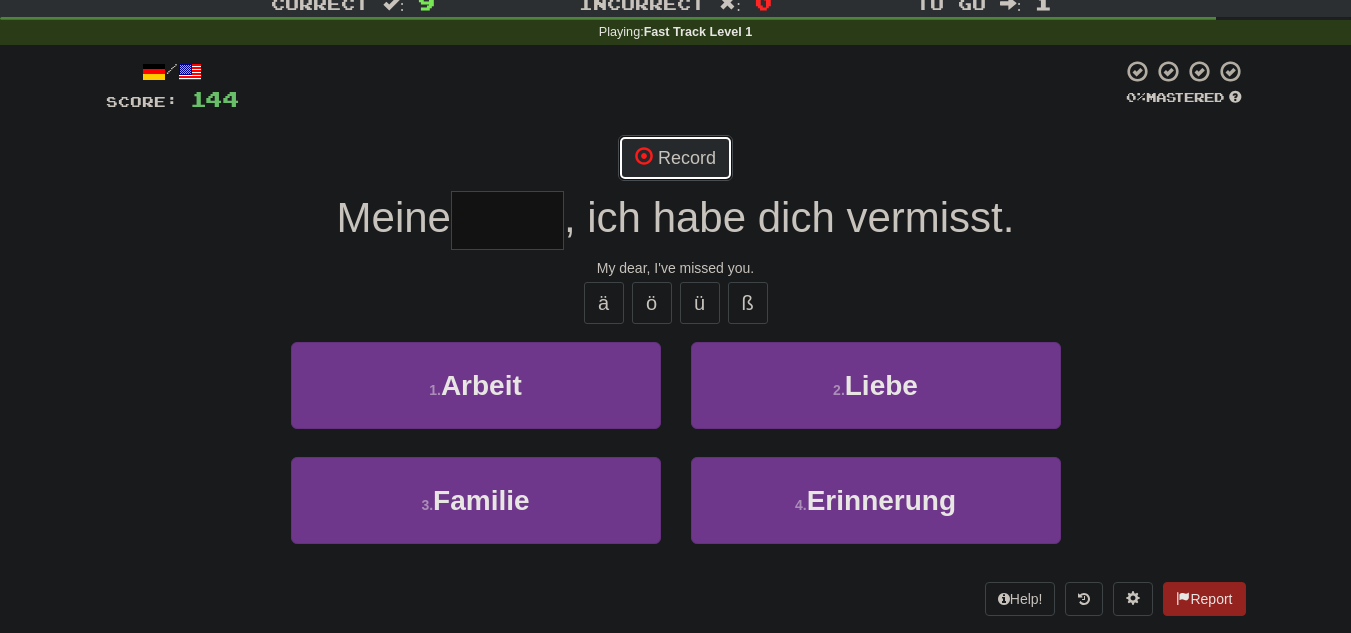 click on "Record" at bounding box center [675, 158] 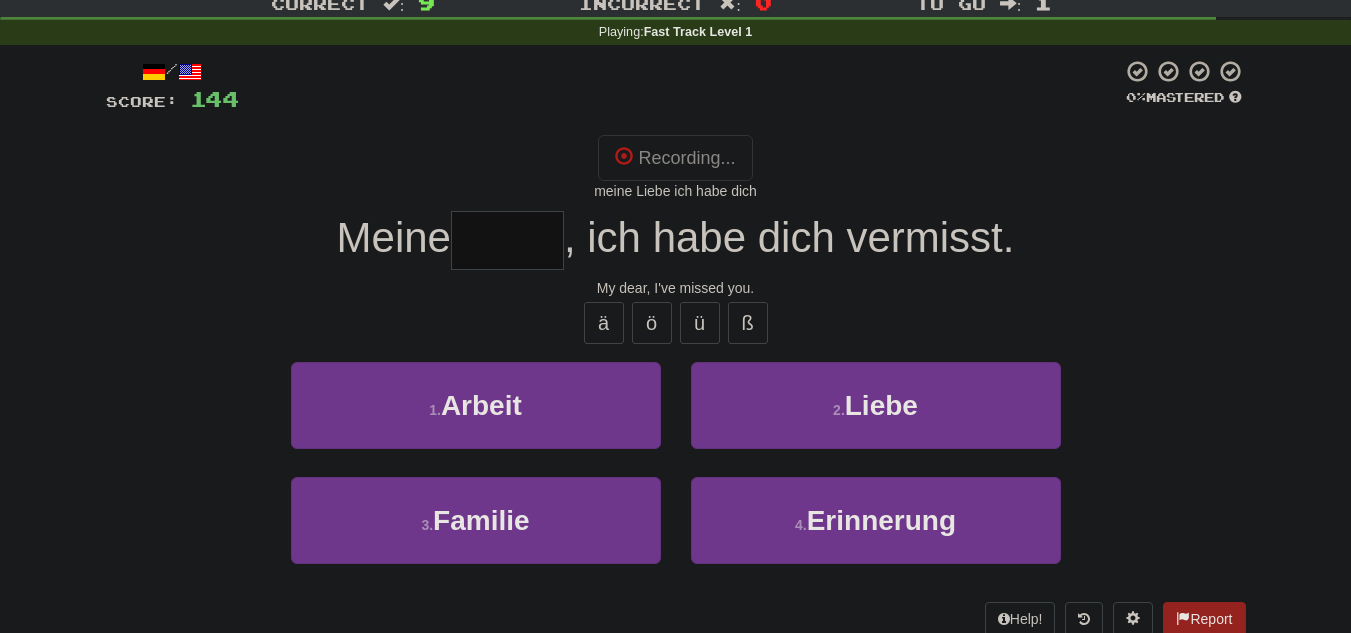 type on "*****" 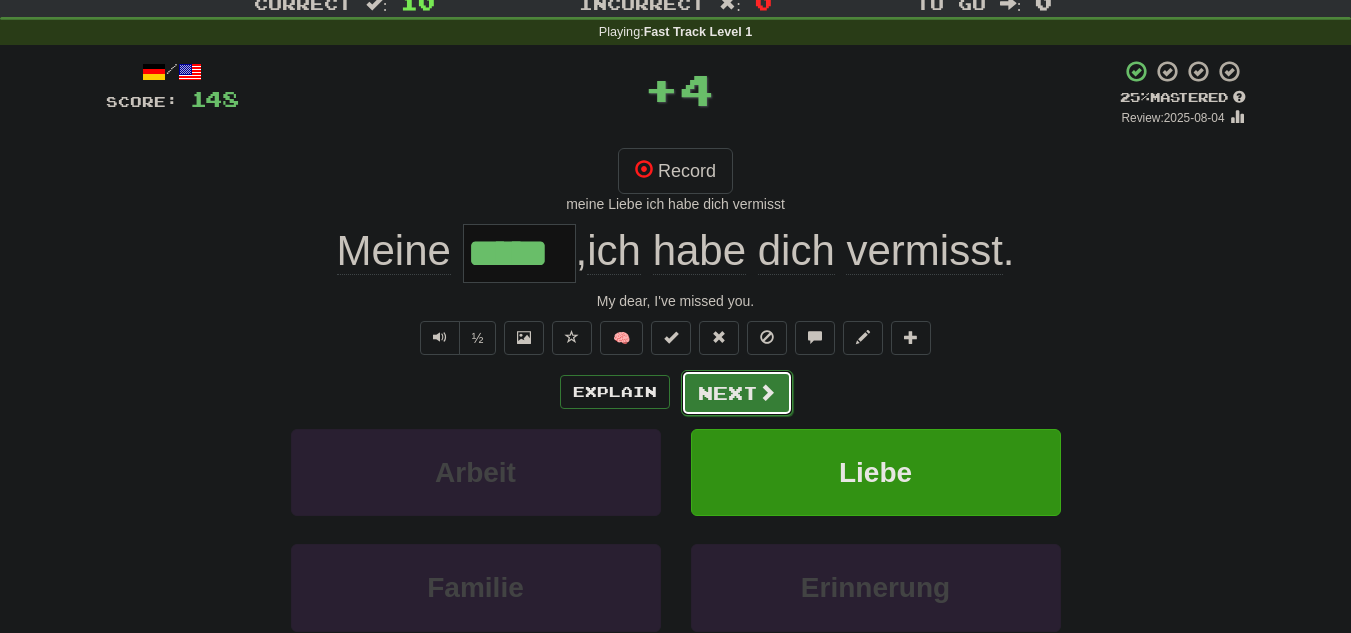 click on "Next" at bounding box center (737, 393) 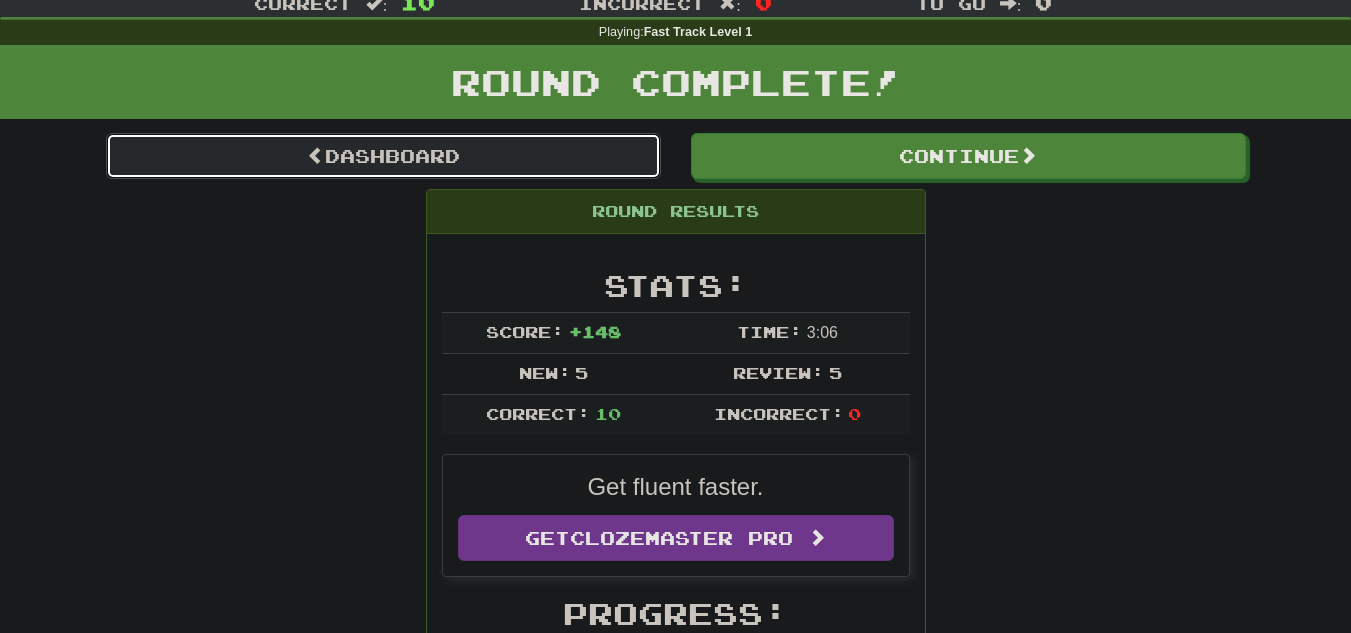 click on "Dashboard" at bounding box center [383, 156] 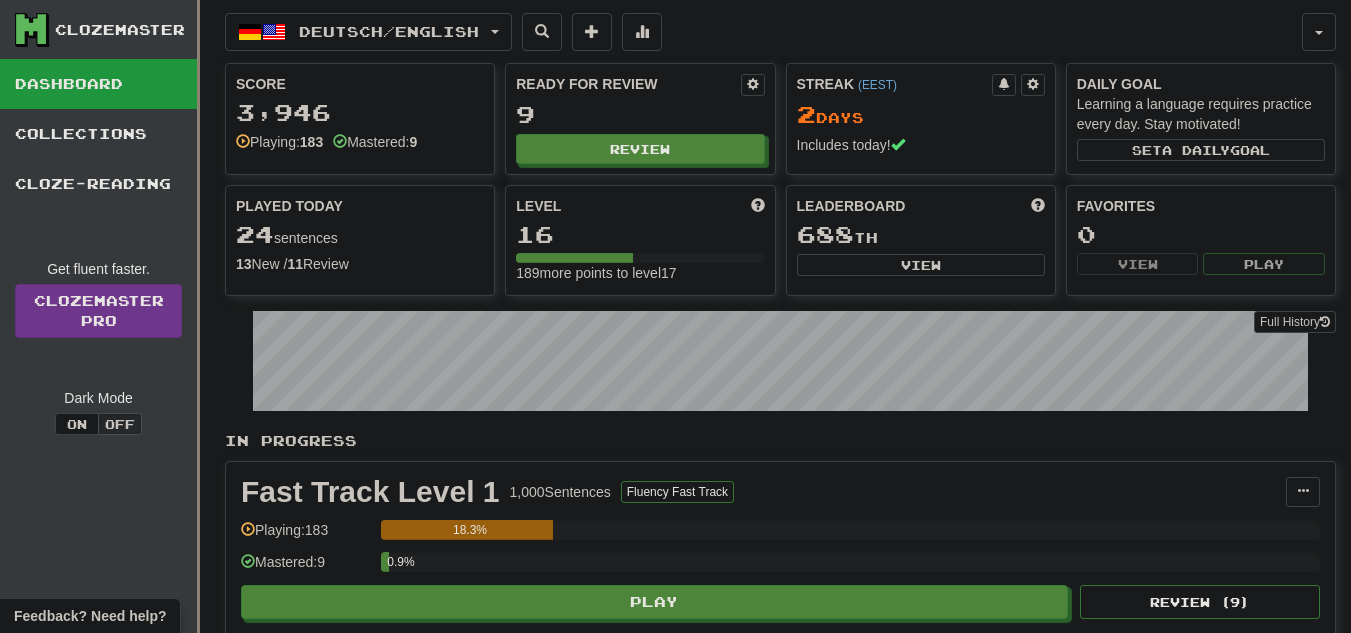 scroll, scrollTop: 0, scrollLeft: 0, axis: both 